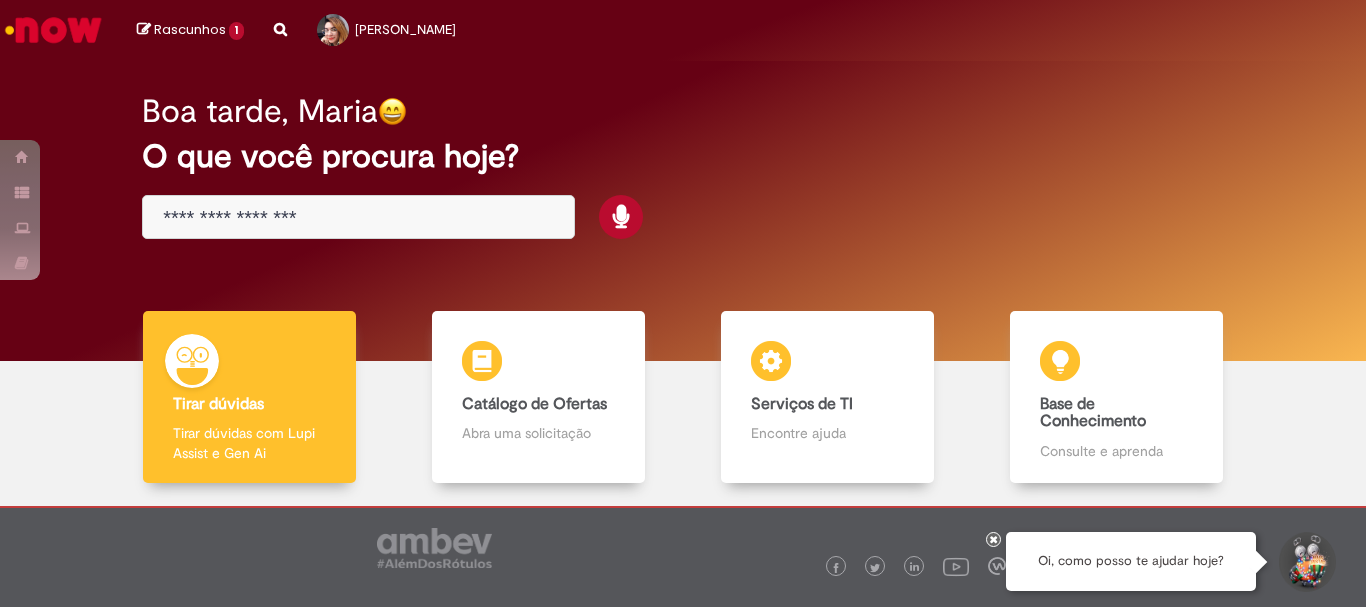 scroll, scrollTop: 0, scrollLeft: 0, axis: both 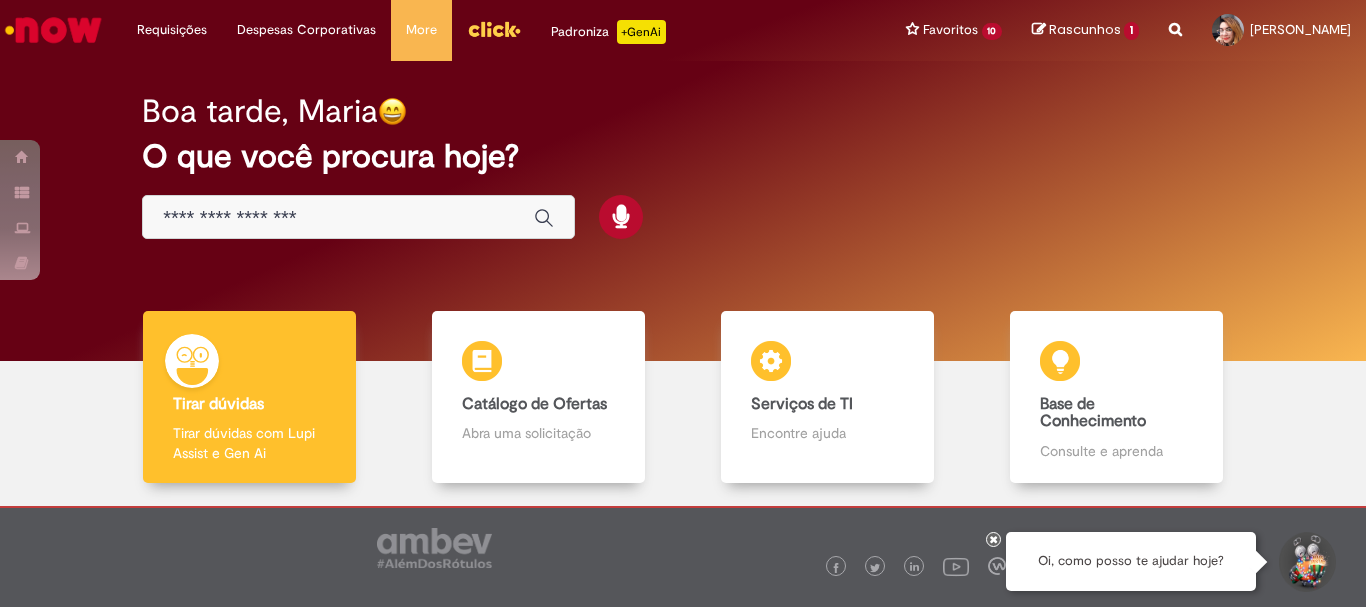 click at bounding box center (338, 218) 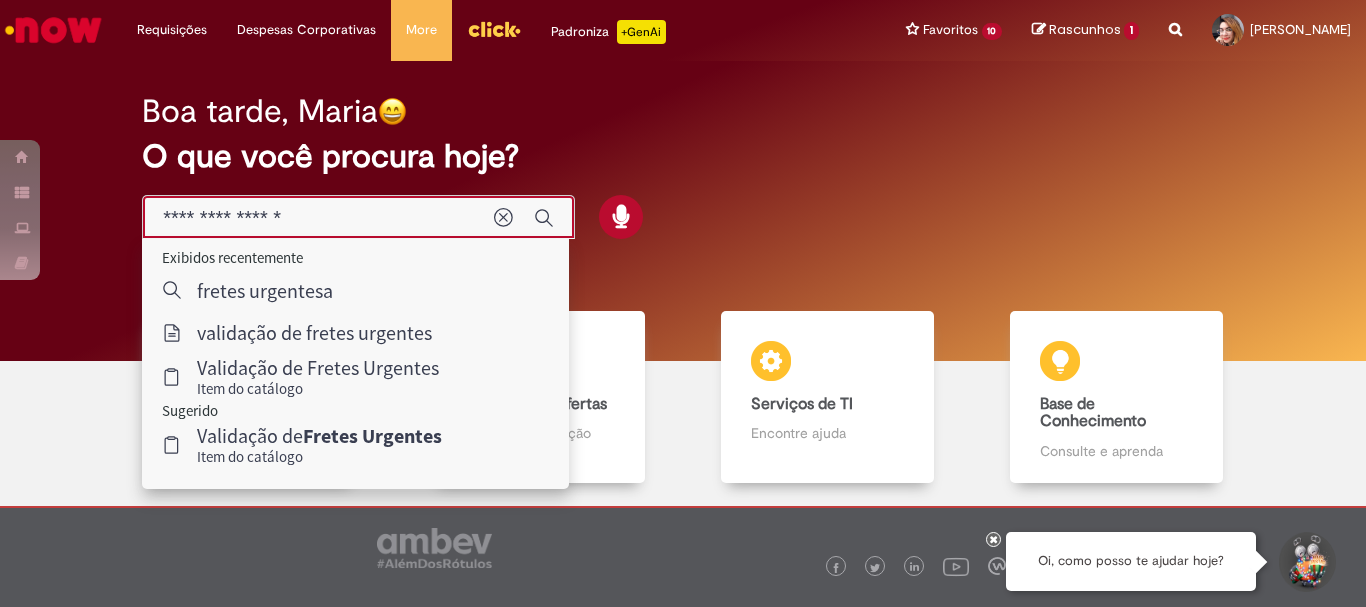 type on "**********" 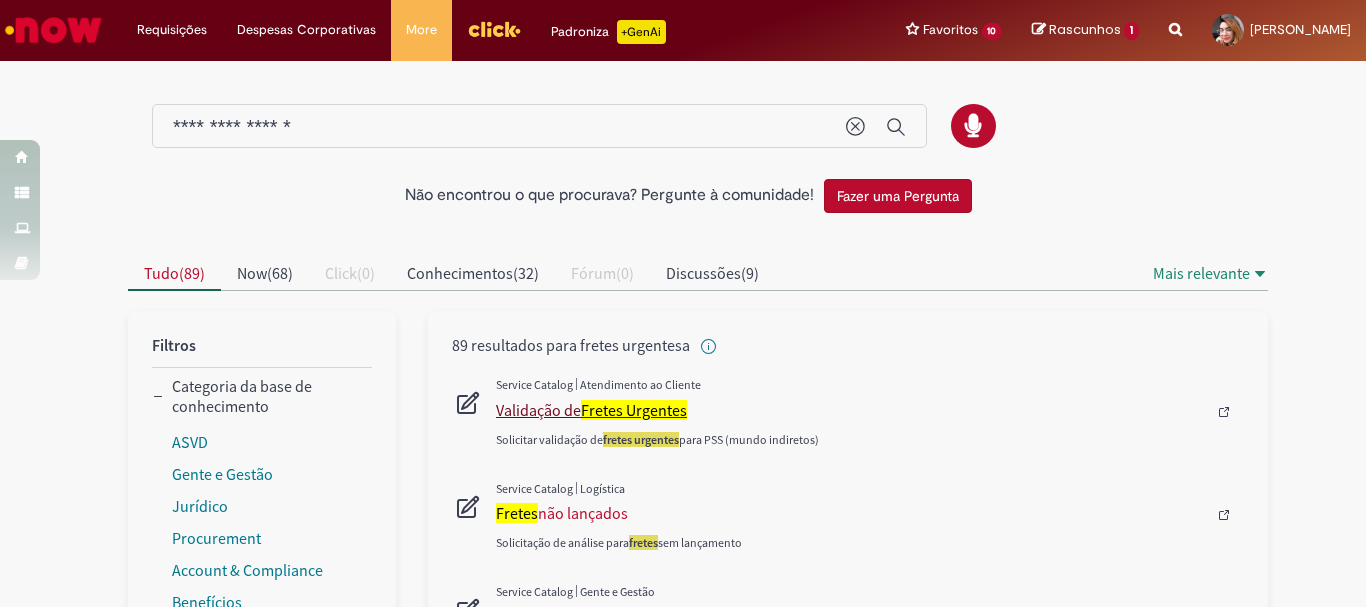 click on "Fretes Urgentes" at bounding box center [634, 410] 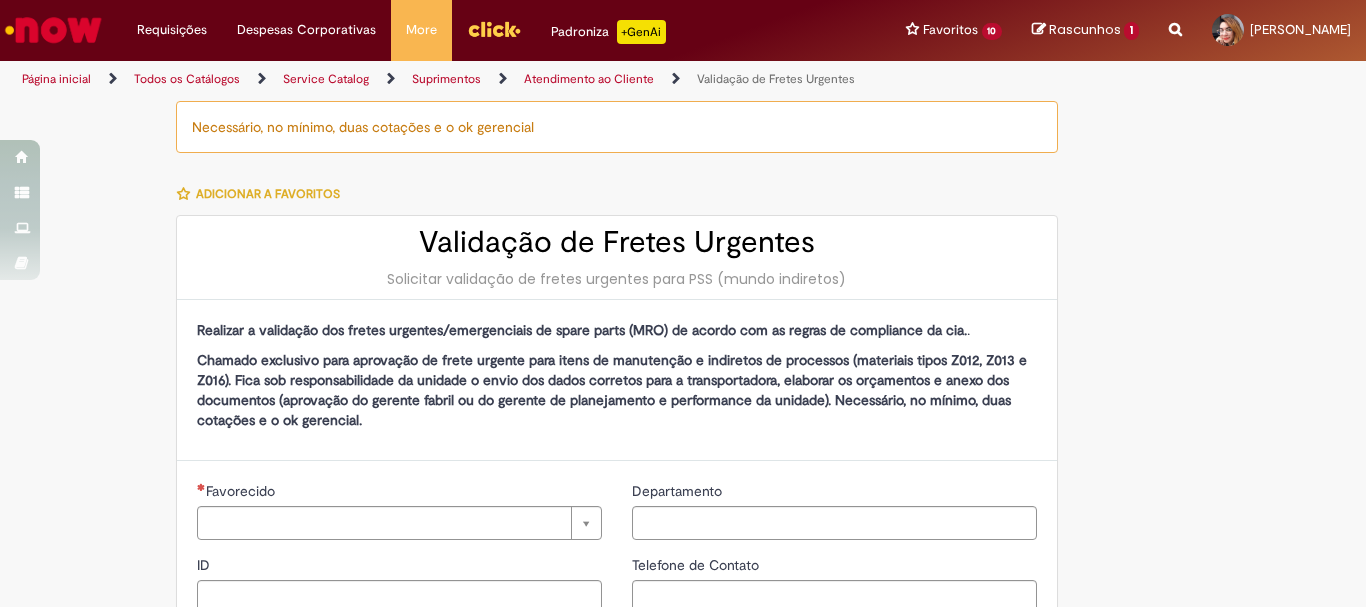 type on "********" 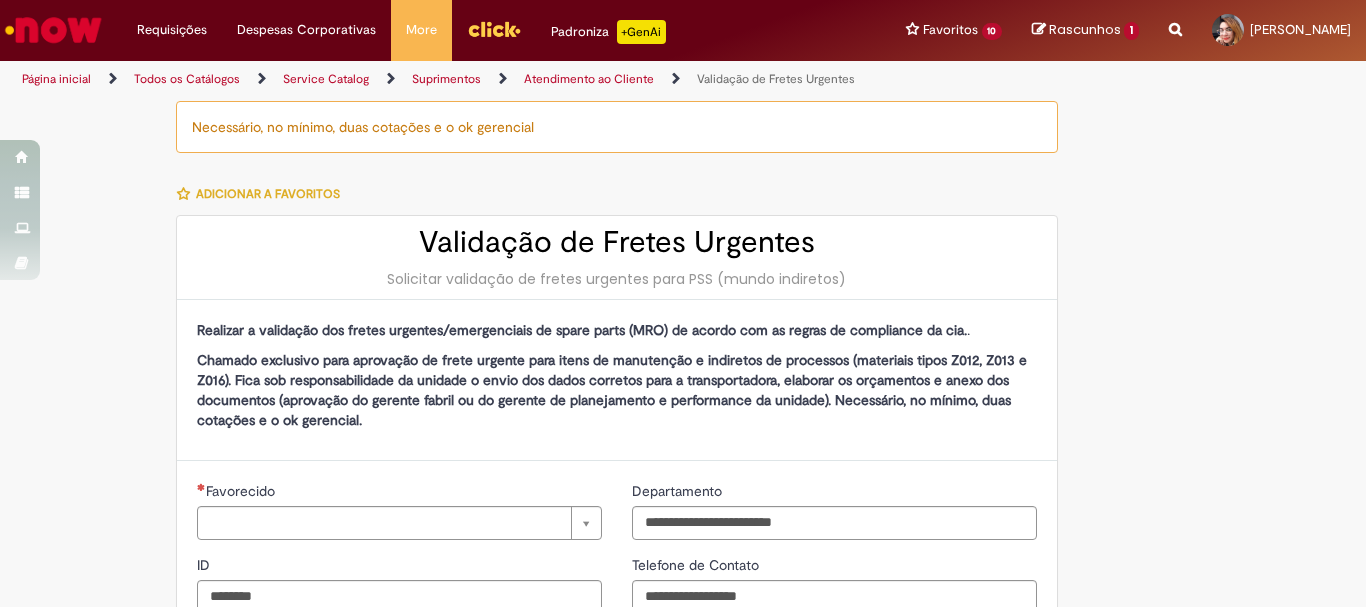 type on "**********" 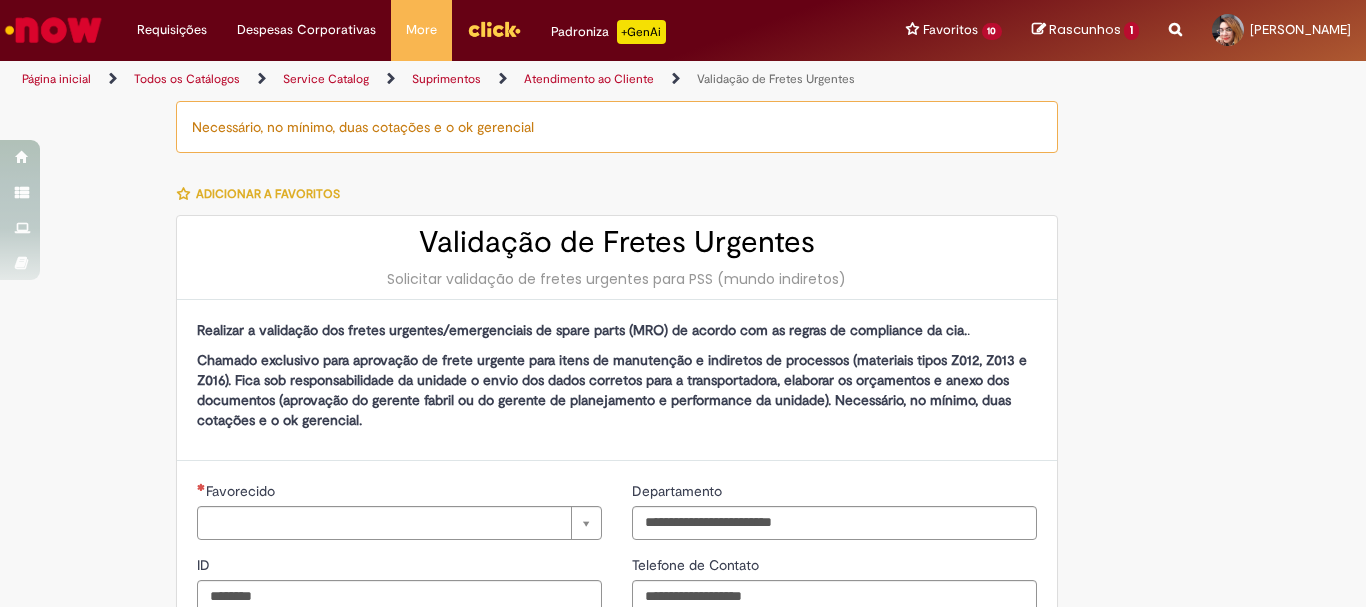 type on "******" 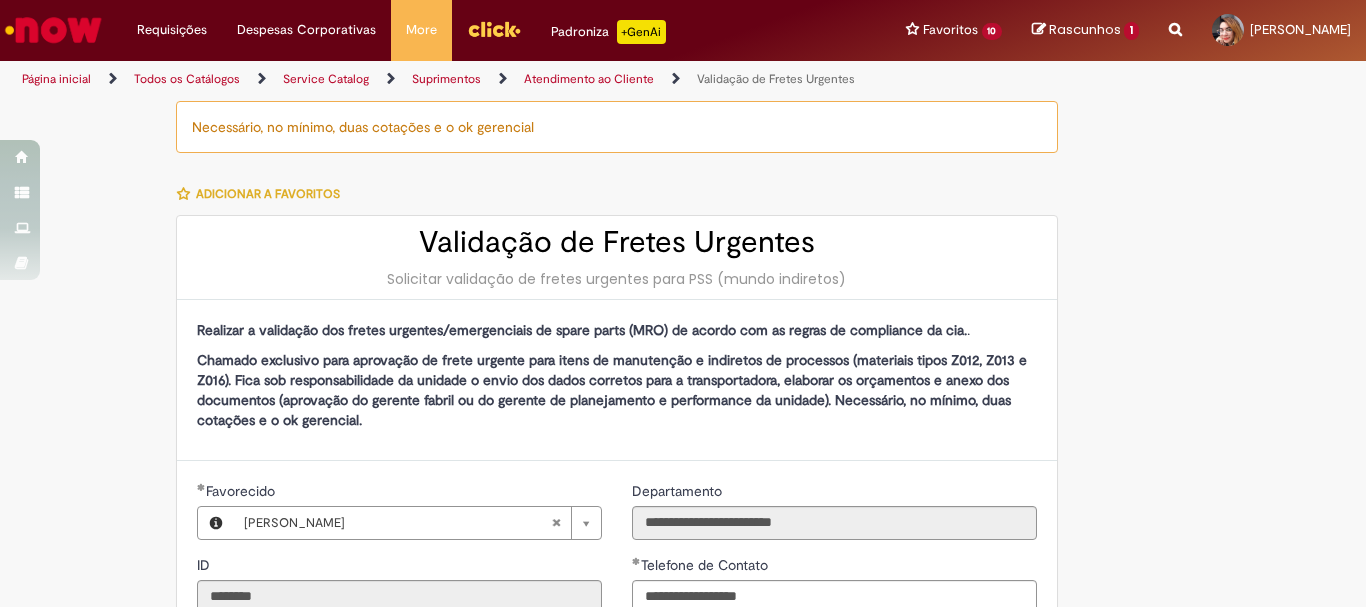 type on "**********" 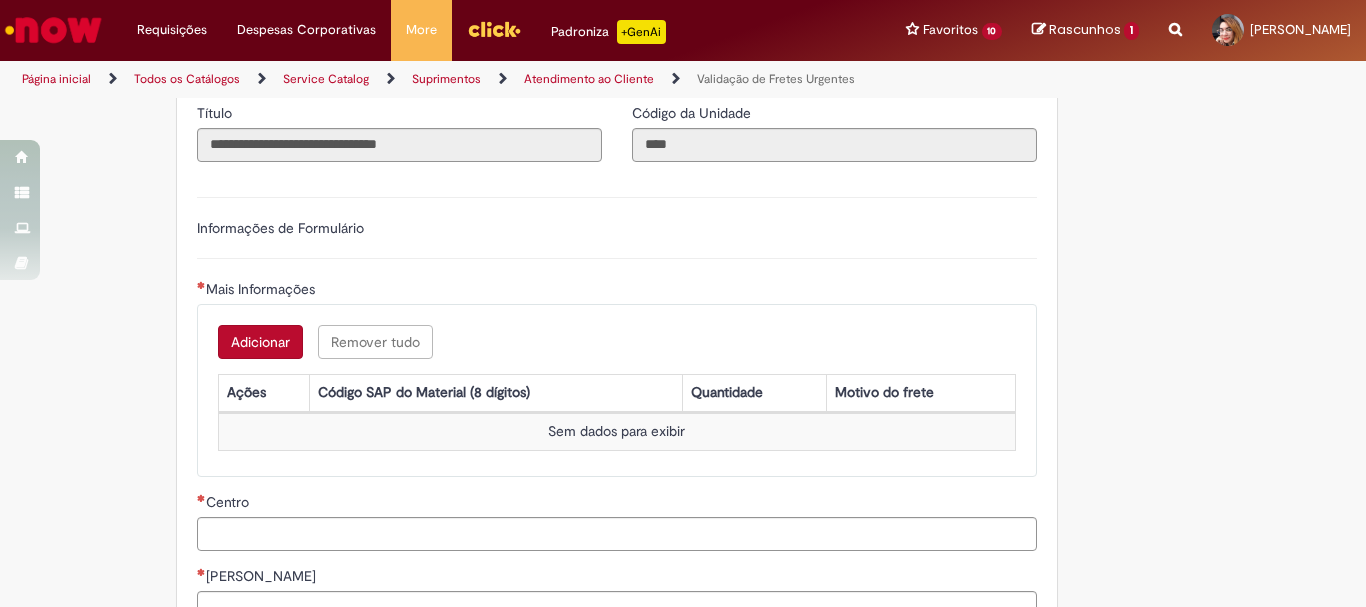 scroll, scrollTop: 900, scrollLeft: 0, axis: vertical 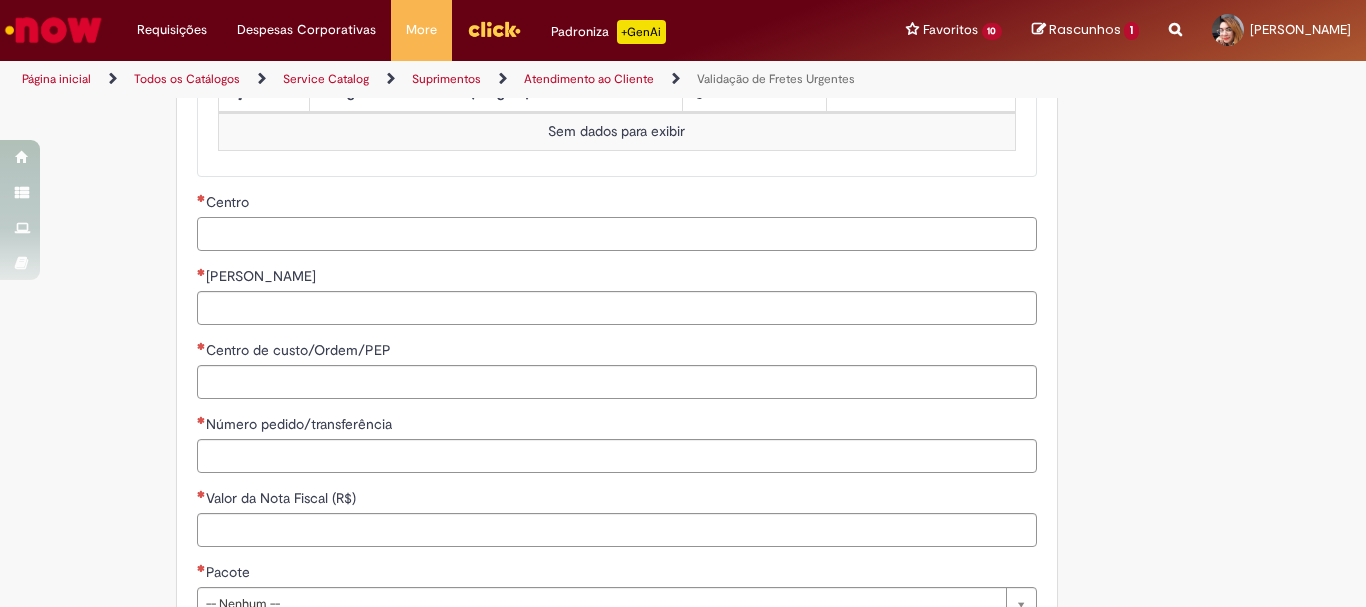 click on "Centro" at bounding box center (617, 234) 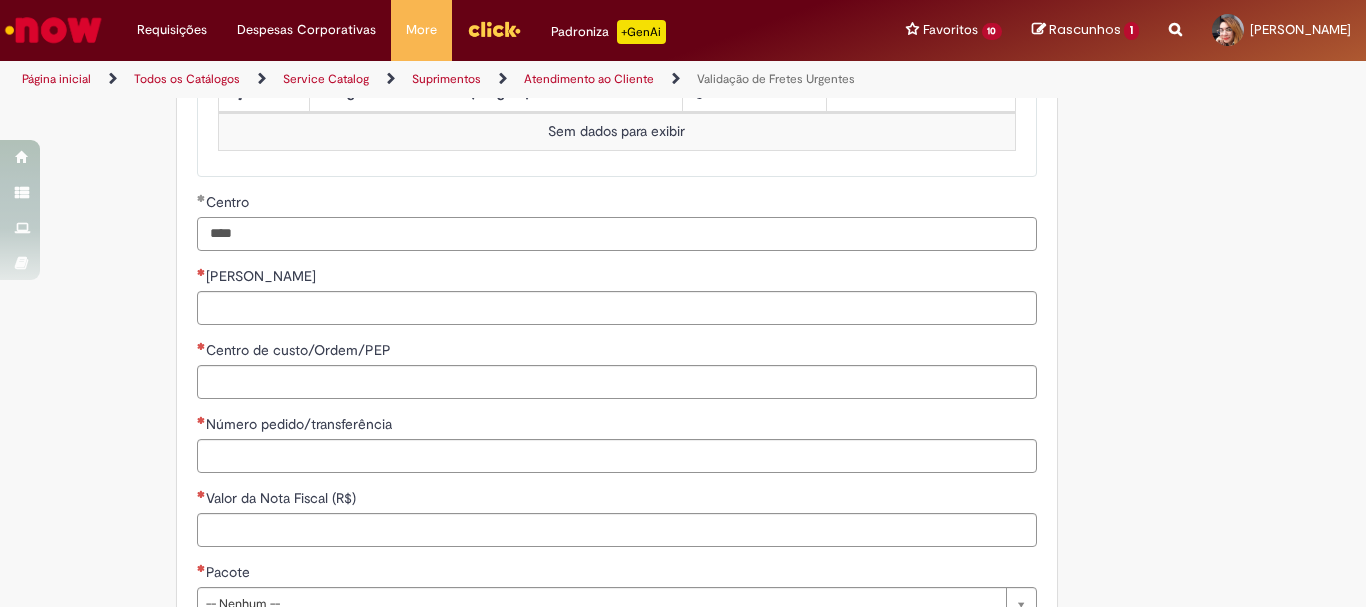 type on "****" 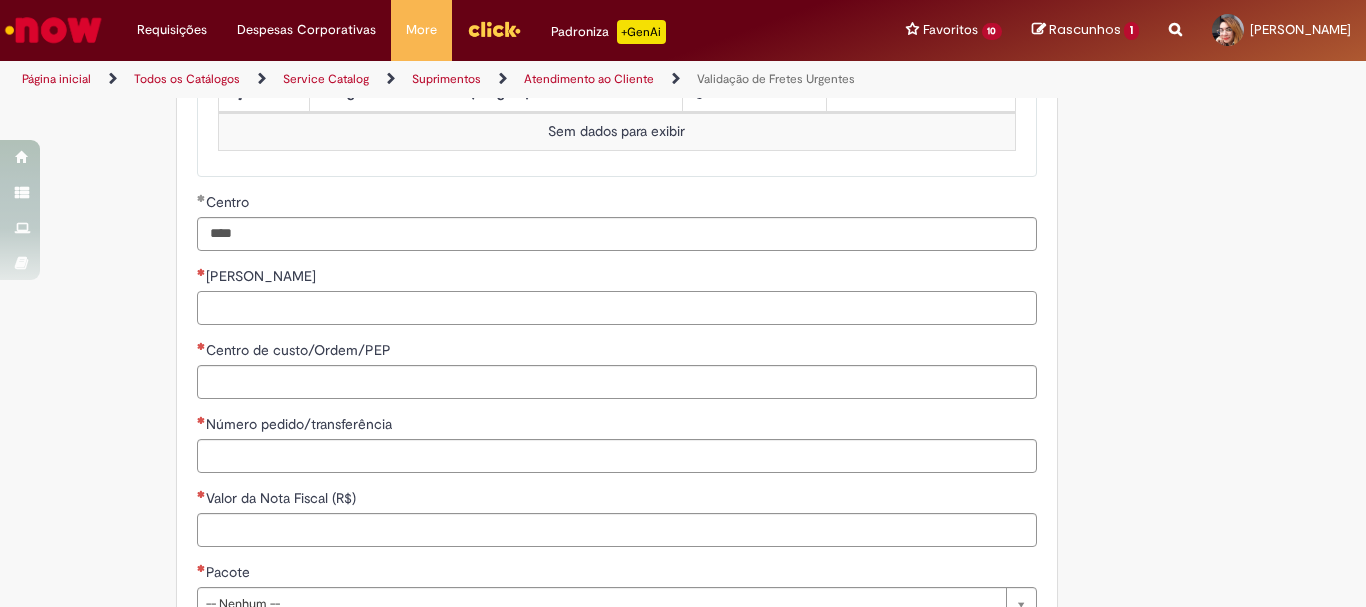 drag, startPoint x: 294, startPoint y: 315, endPoint x: 292, endPoint y: 304, distance: 11.18034 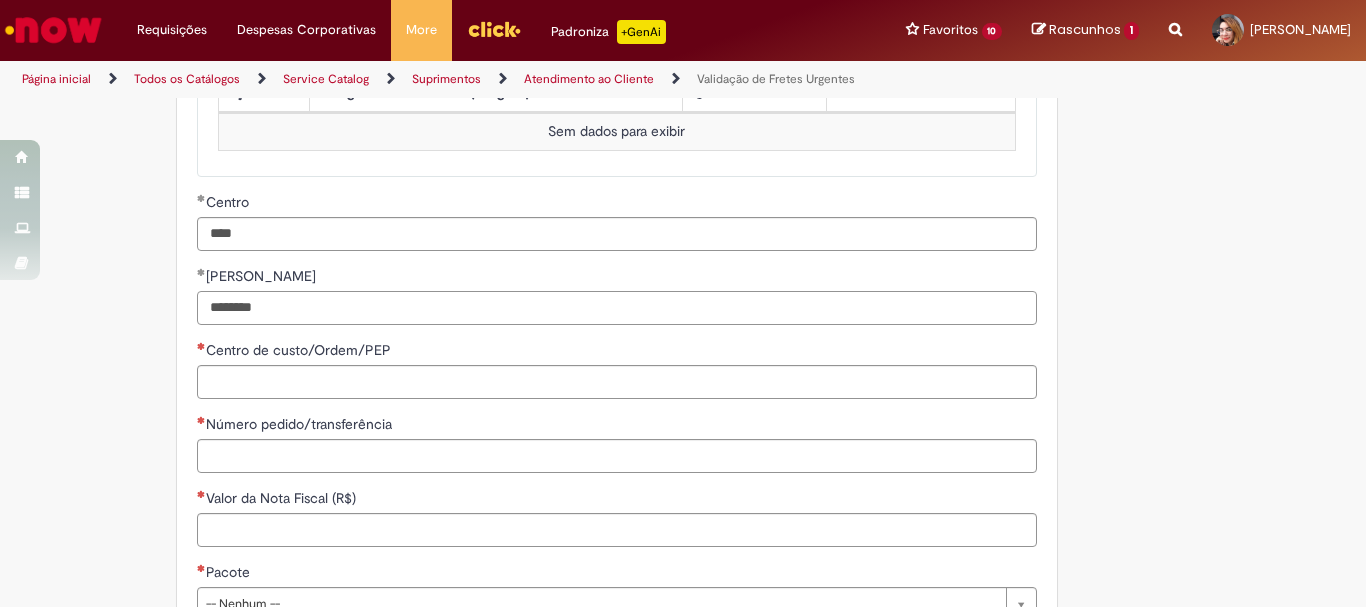 type on "********" 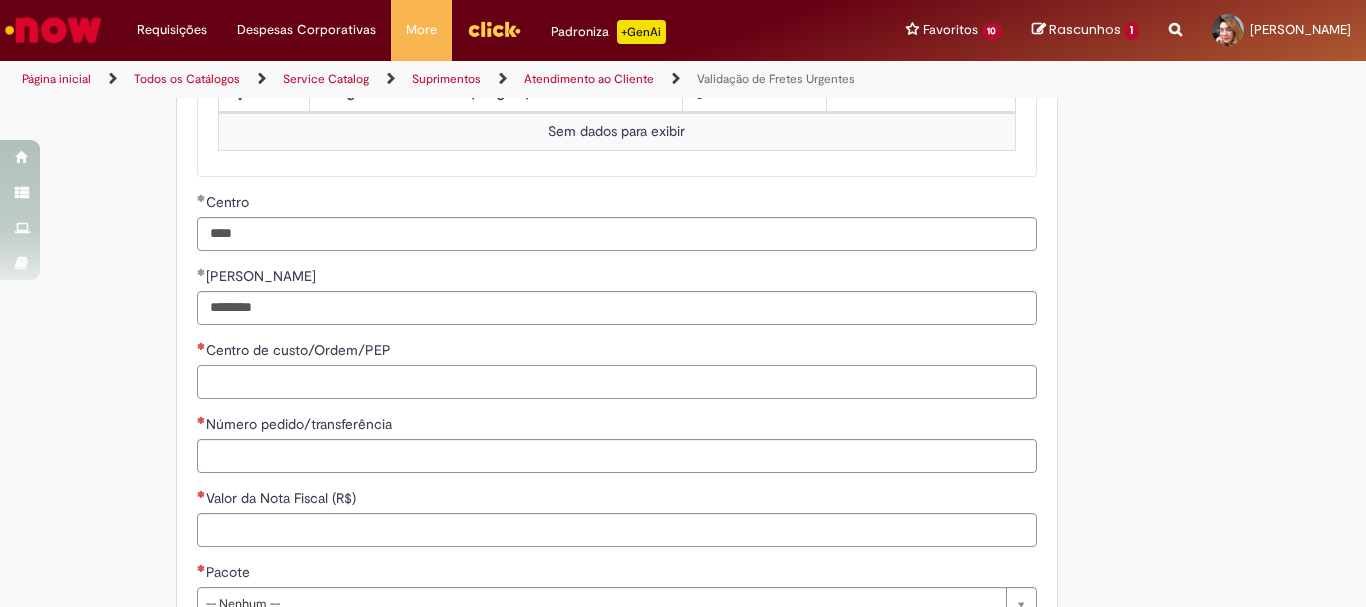 click on "Centro de custo/Ordem/PEP" at bounding box center (617, 382) 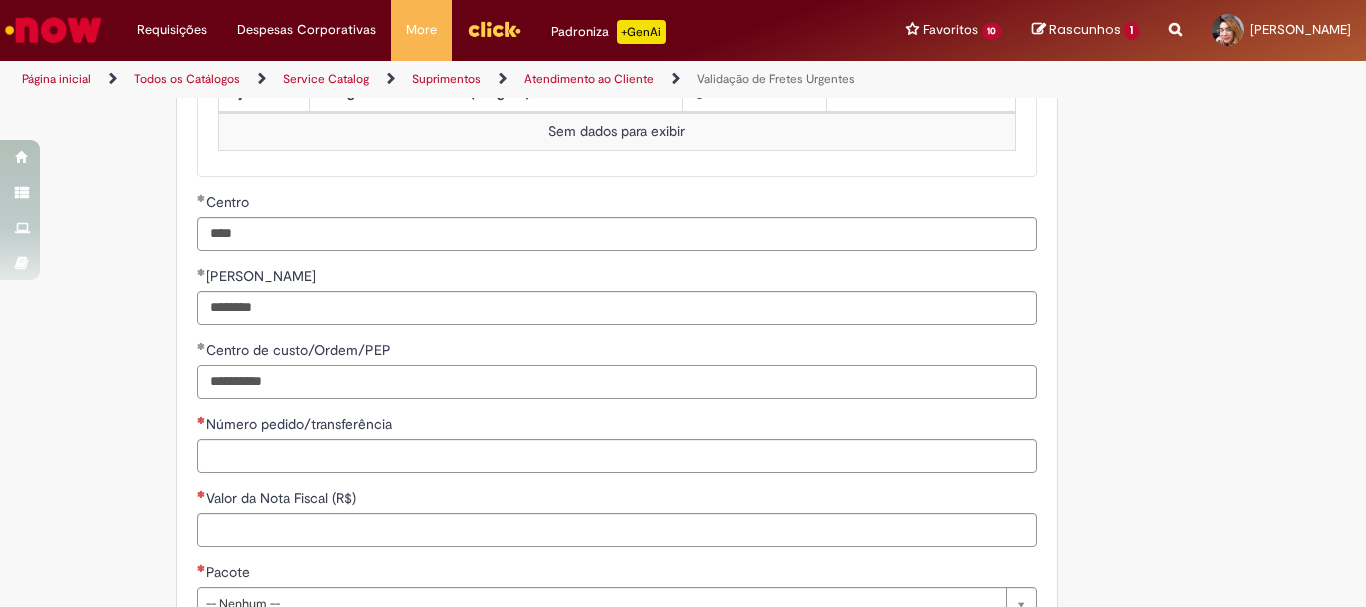 type on "**********" 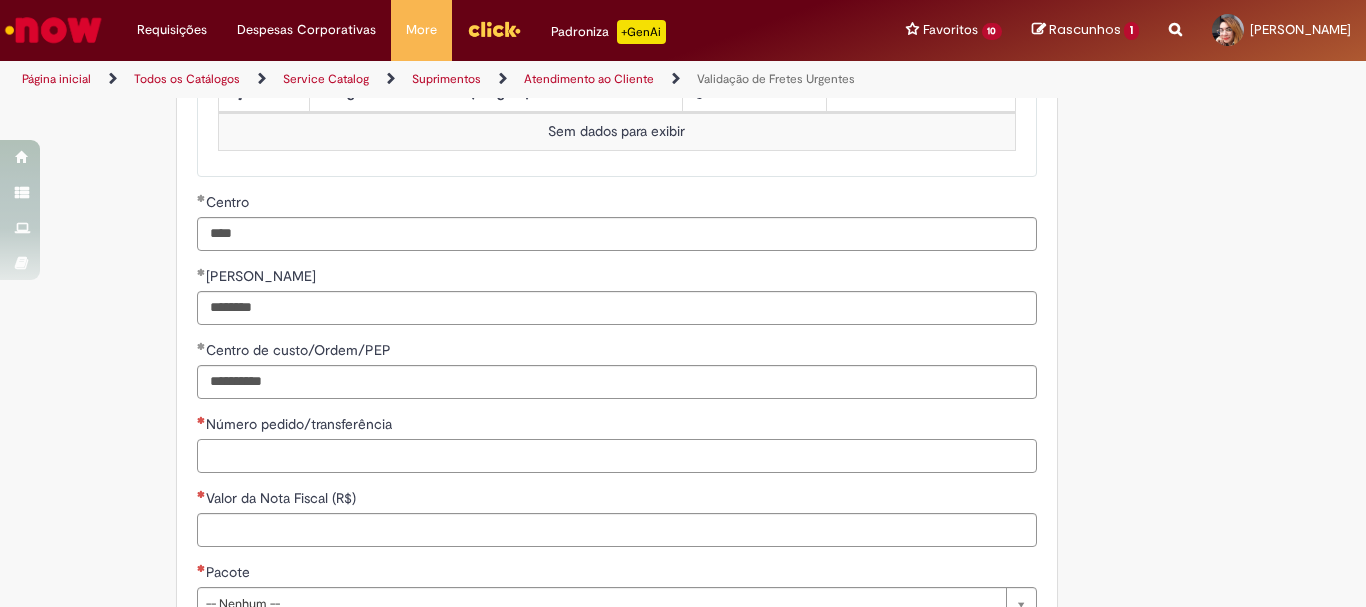 click on "Número pedido/transferência" at bounding box center (617, 456) 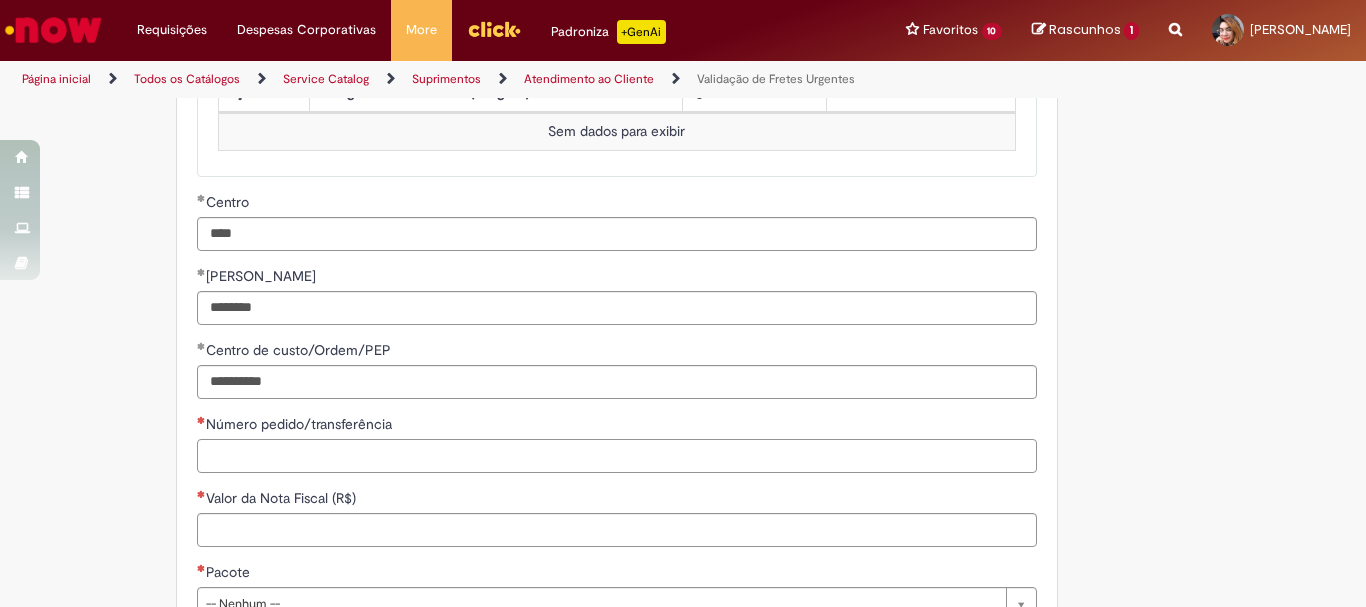scroll, scrollTop: 1100, scrollLeft: 0, axis: vertical 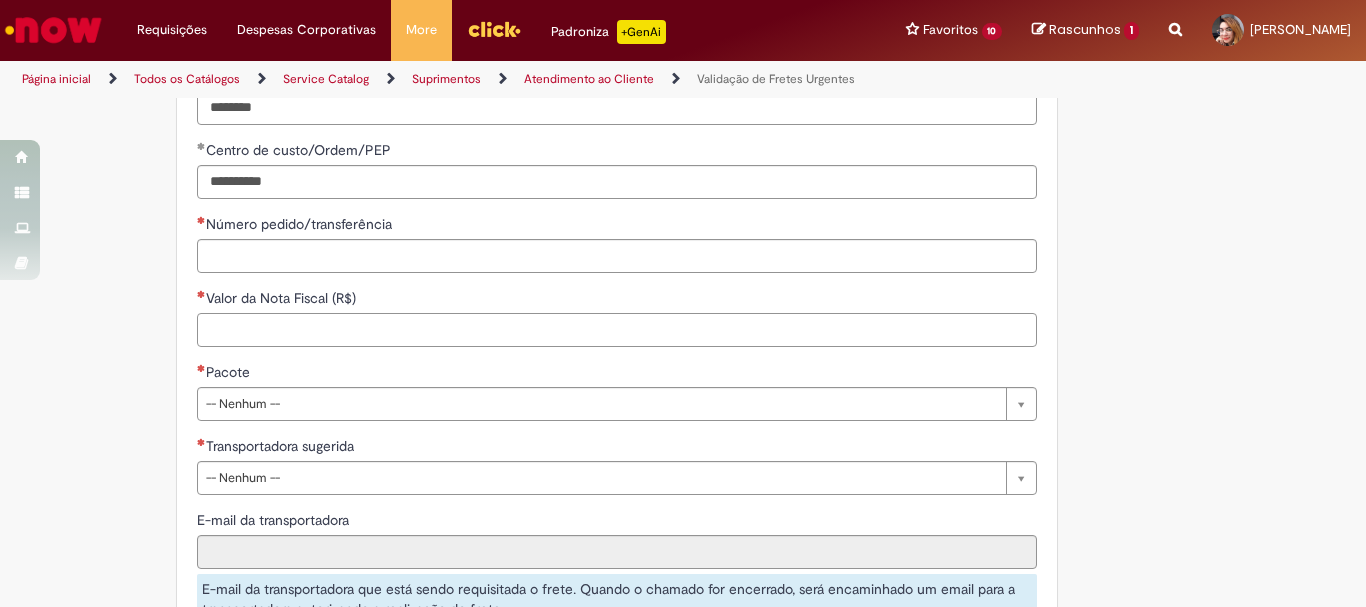 click on "Valor da Nota Fiscal (R$)" at bounding box center [617, 330] 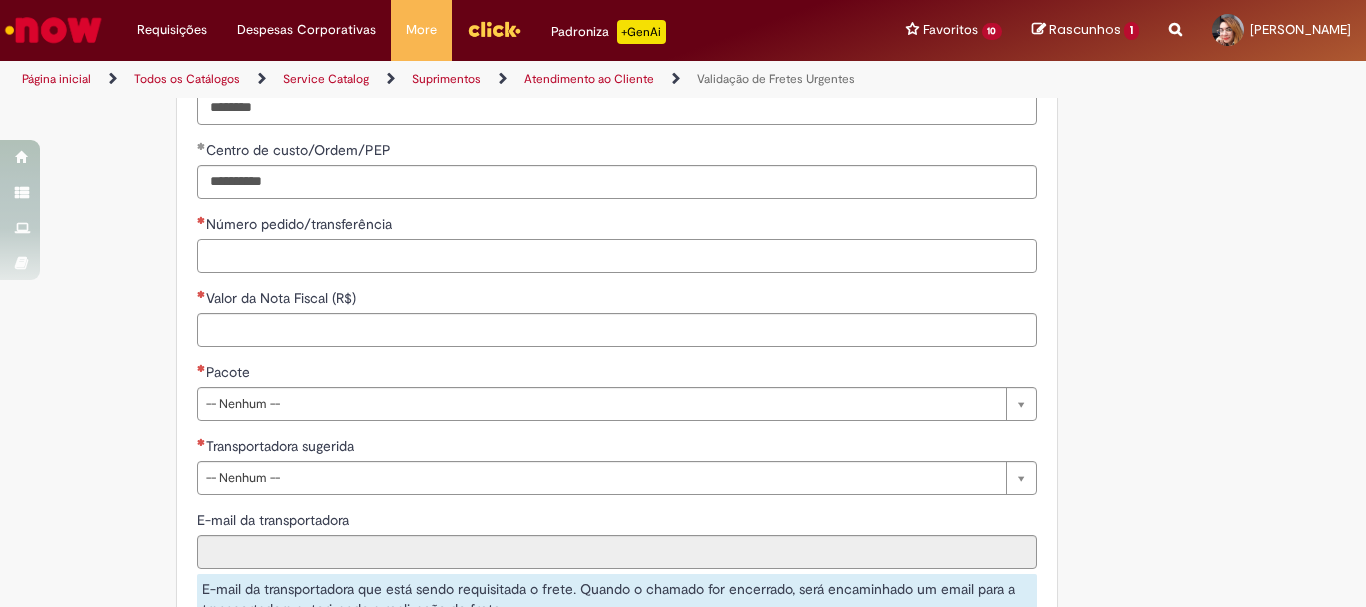 click on "Número pedido/transferência" at bounding box center [617, 256] 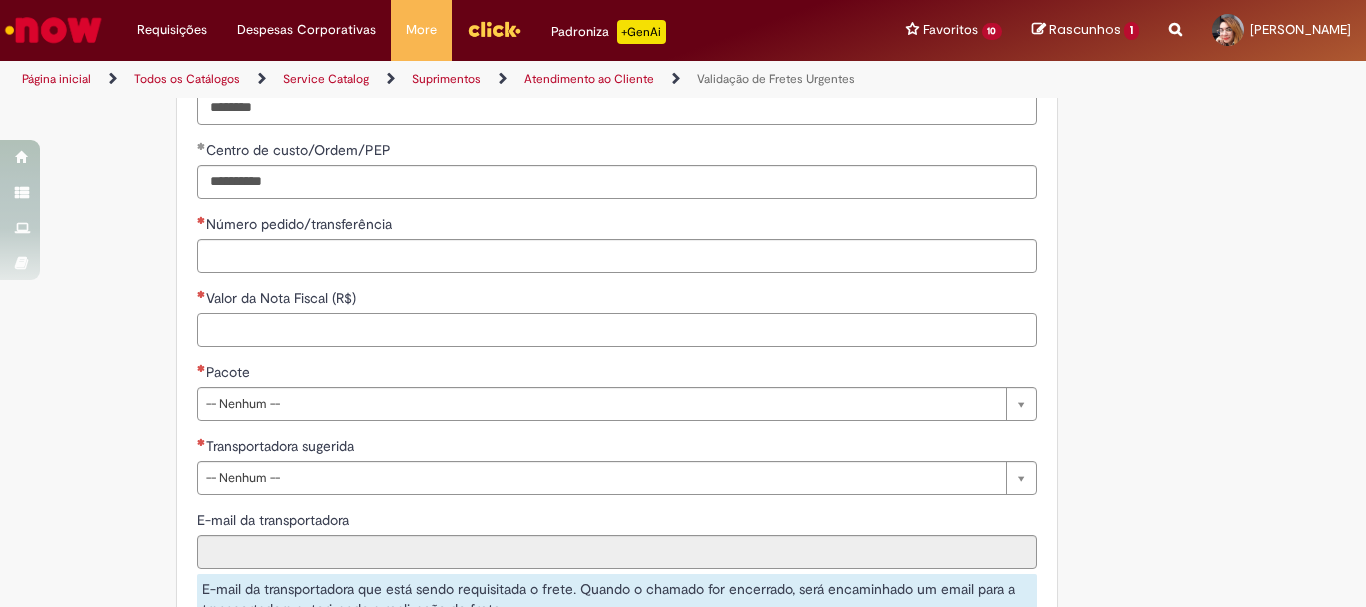 click on "Valor da Nota Fiscal (R$)" at bounding box center [617, 330] 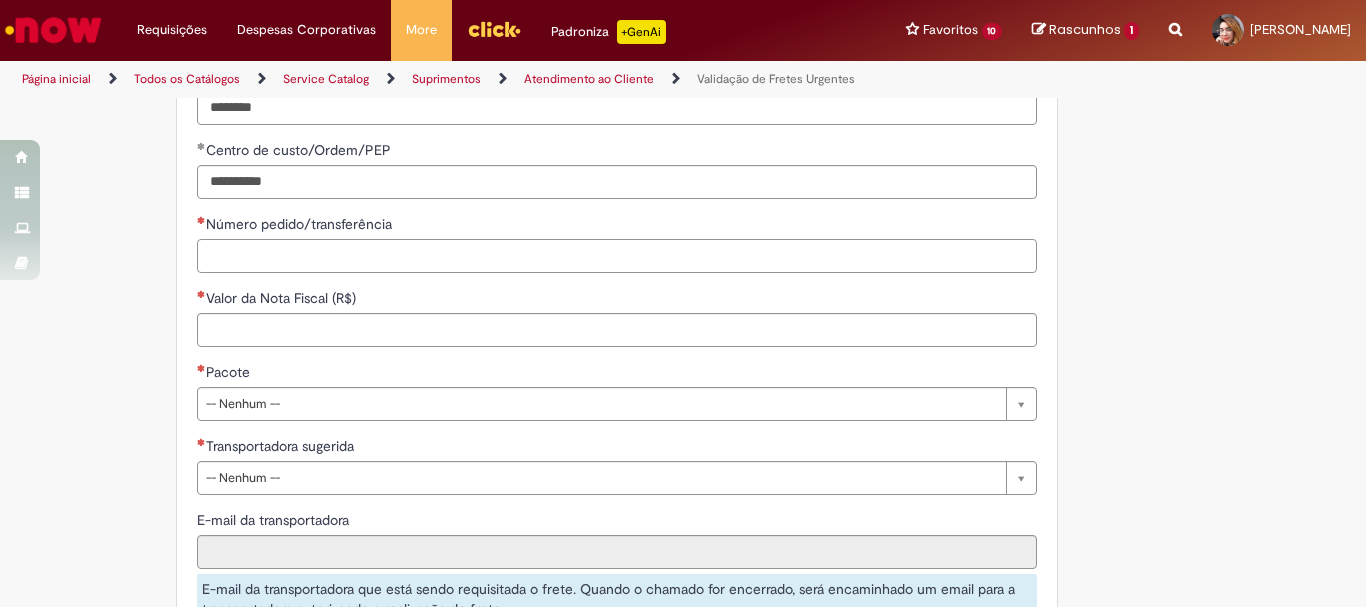click on "Número pedido/transferência" at bounding box center (617, 256) 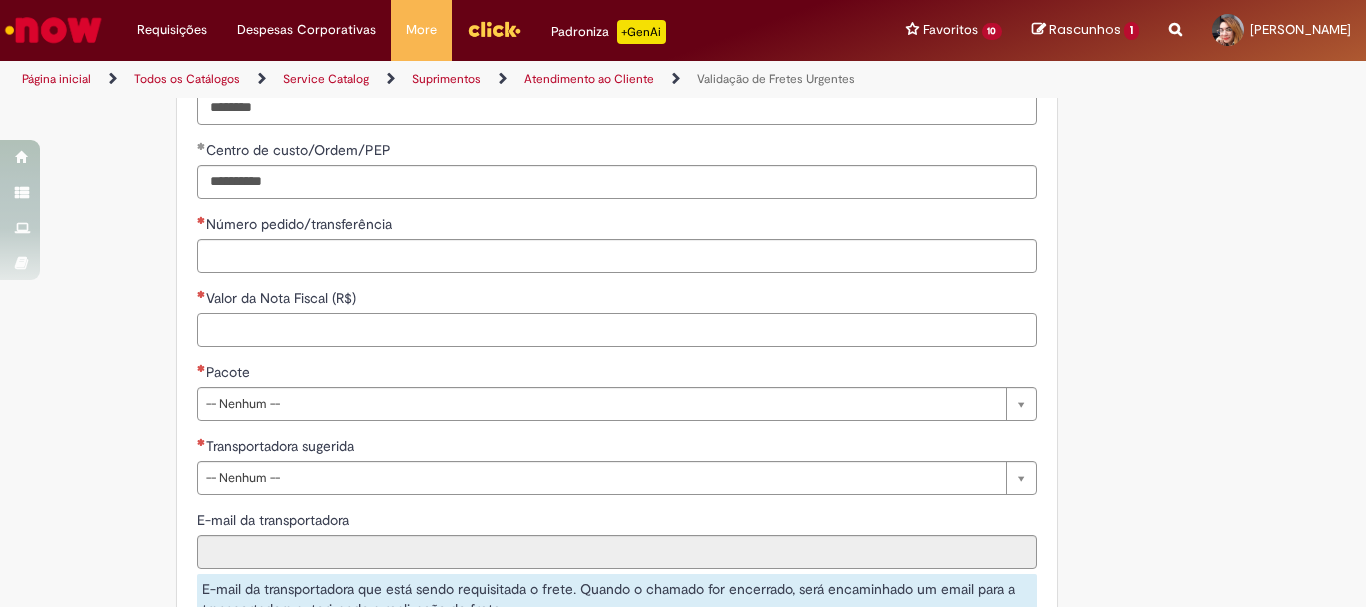 click on "Valor da Nota Fiscal (R$)" at bounding box center (617, 330) 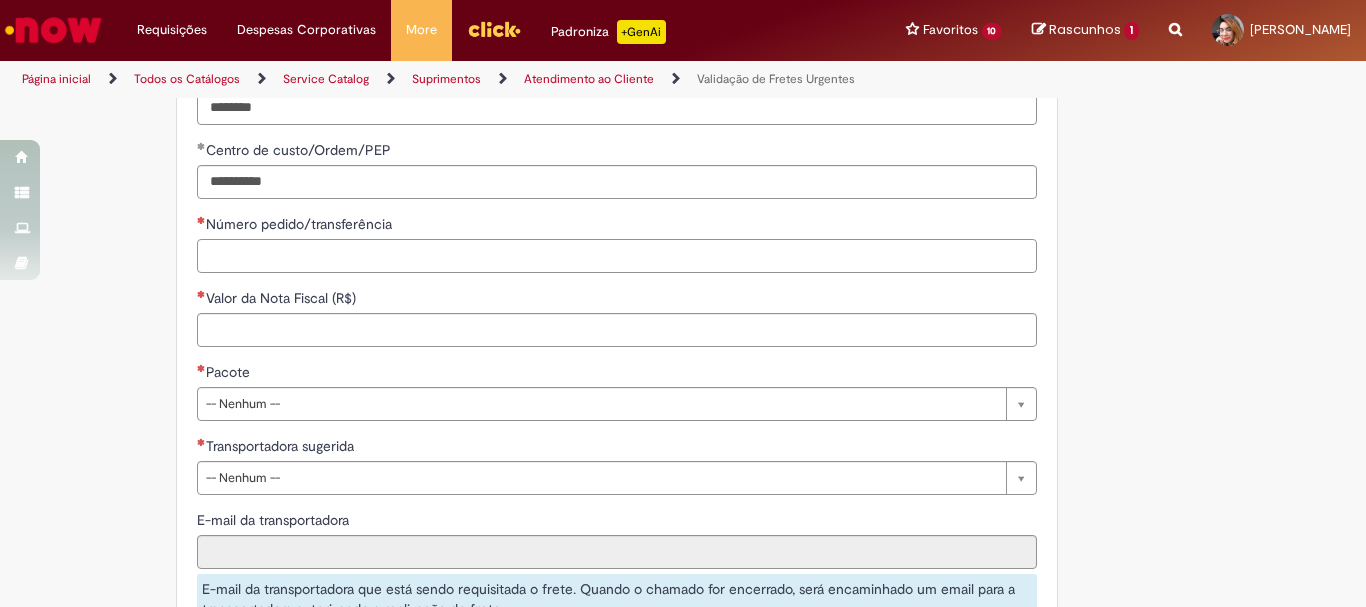 click on "Número pedido/transferência" at bounding box center (617, 256) 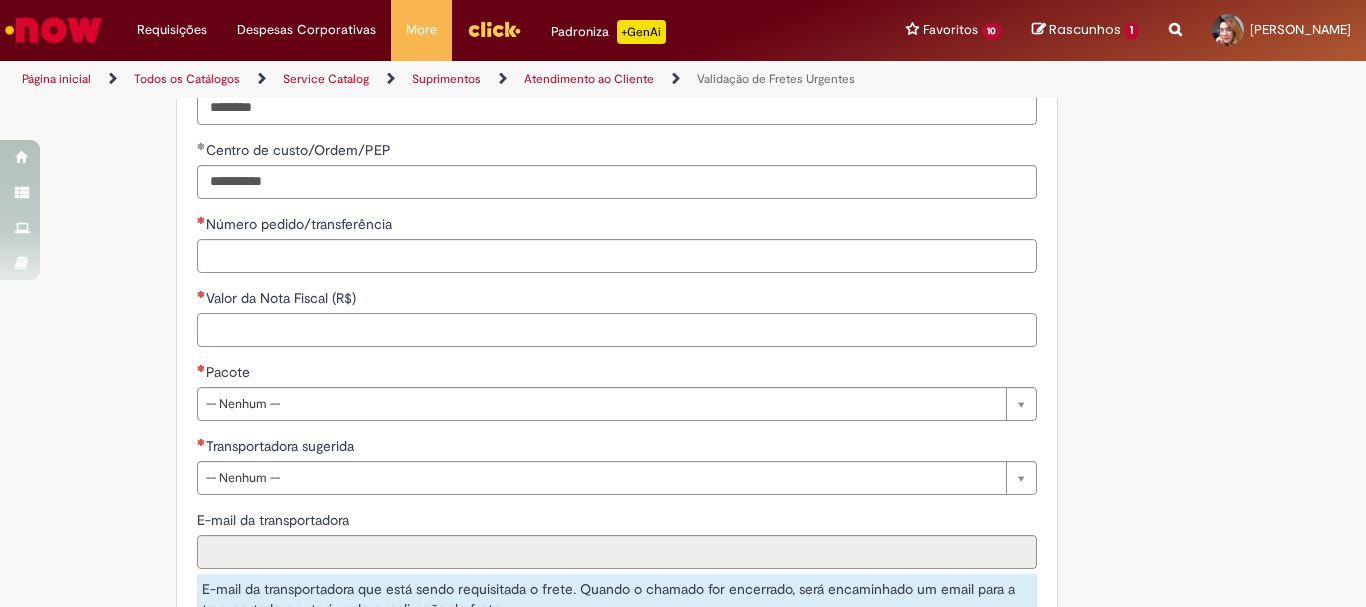 click on "Valor da Nota Fiscal (R$)" at bounding box center (617, 330) 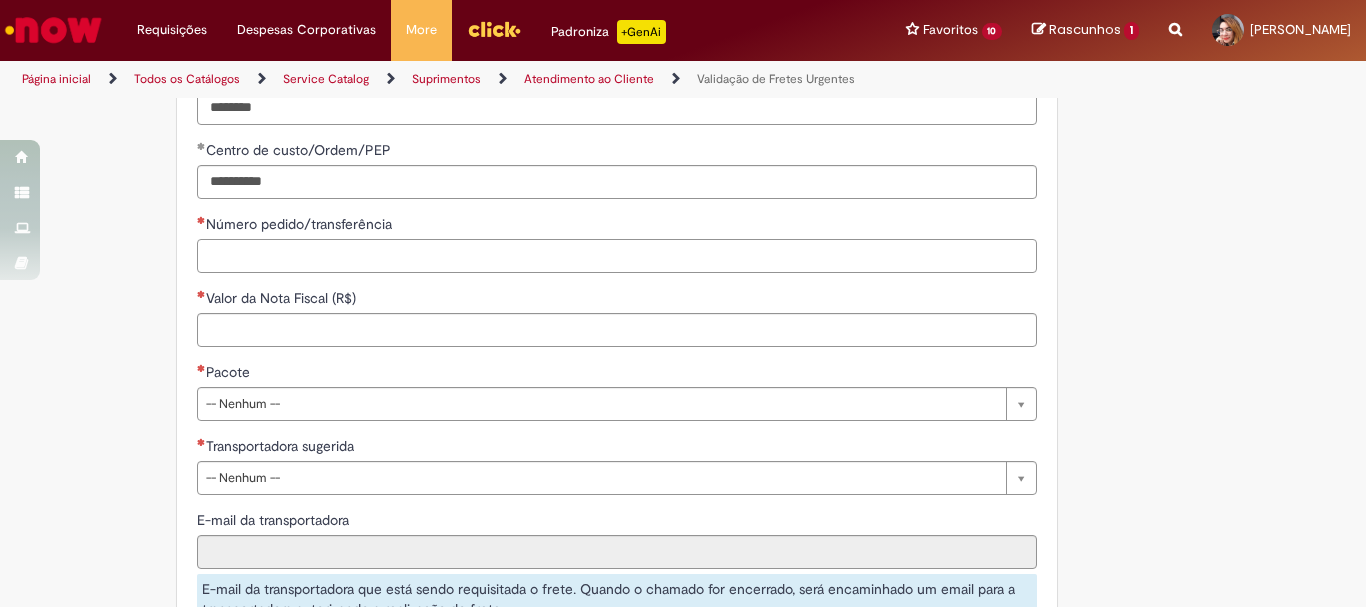 click on "Número pedido/transferência" at bounding box center (617, 256) 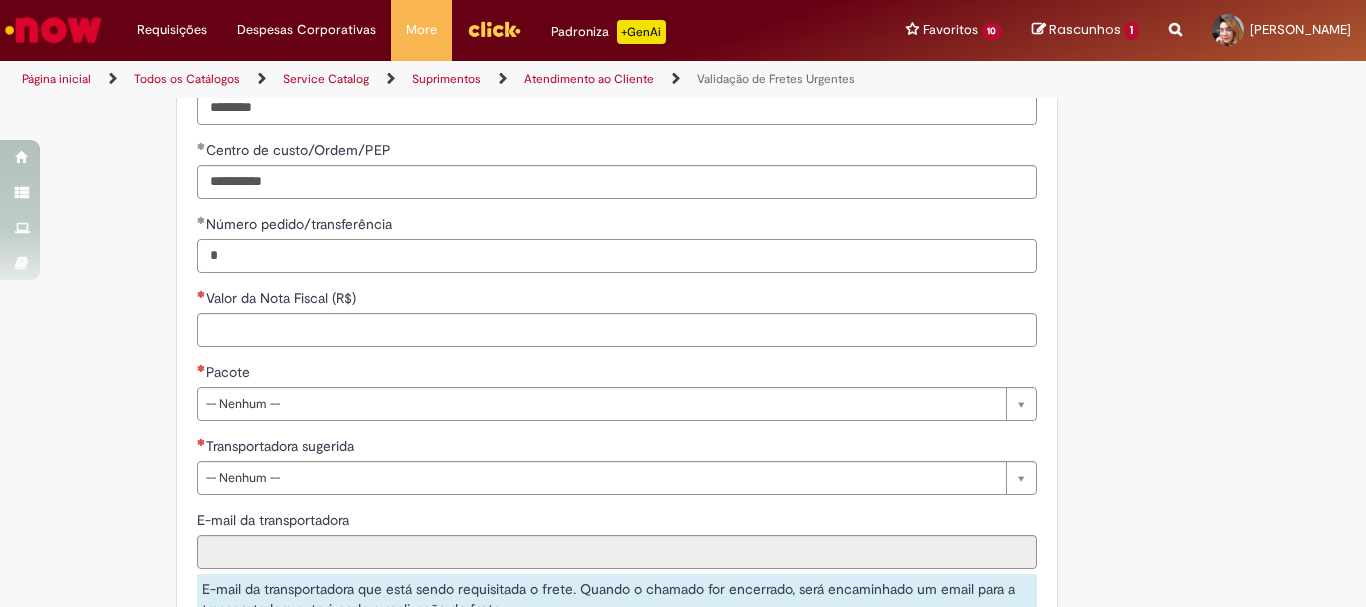 type on "*" 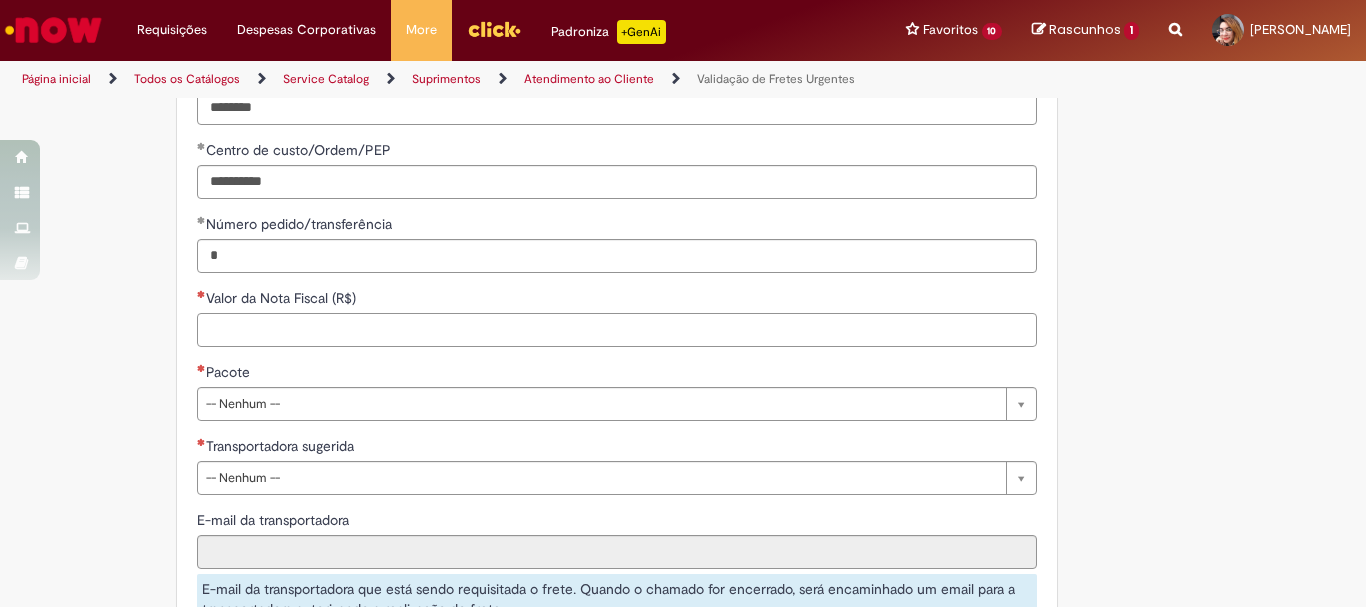 click on "Valor da Nota Fiscal (R$)" at bounding box center [617, 330] 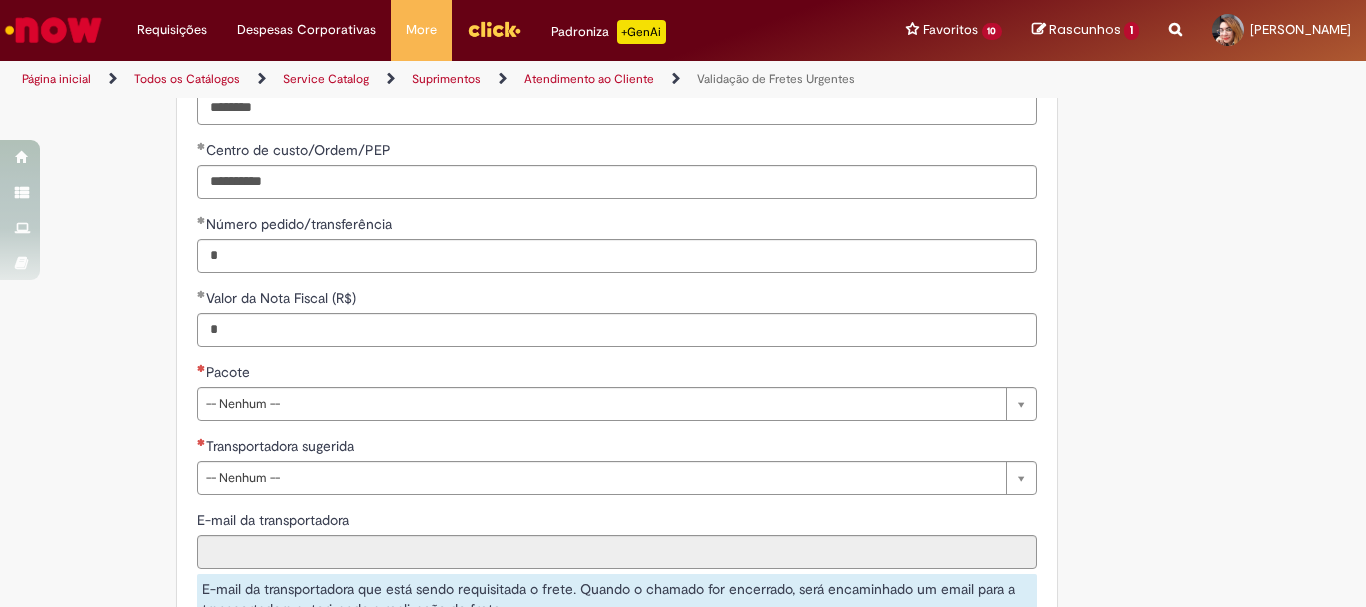 type on "*******" 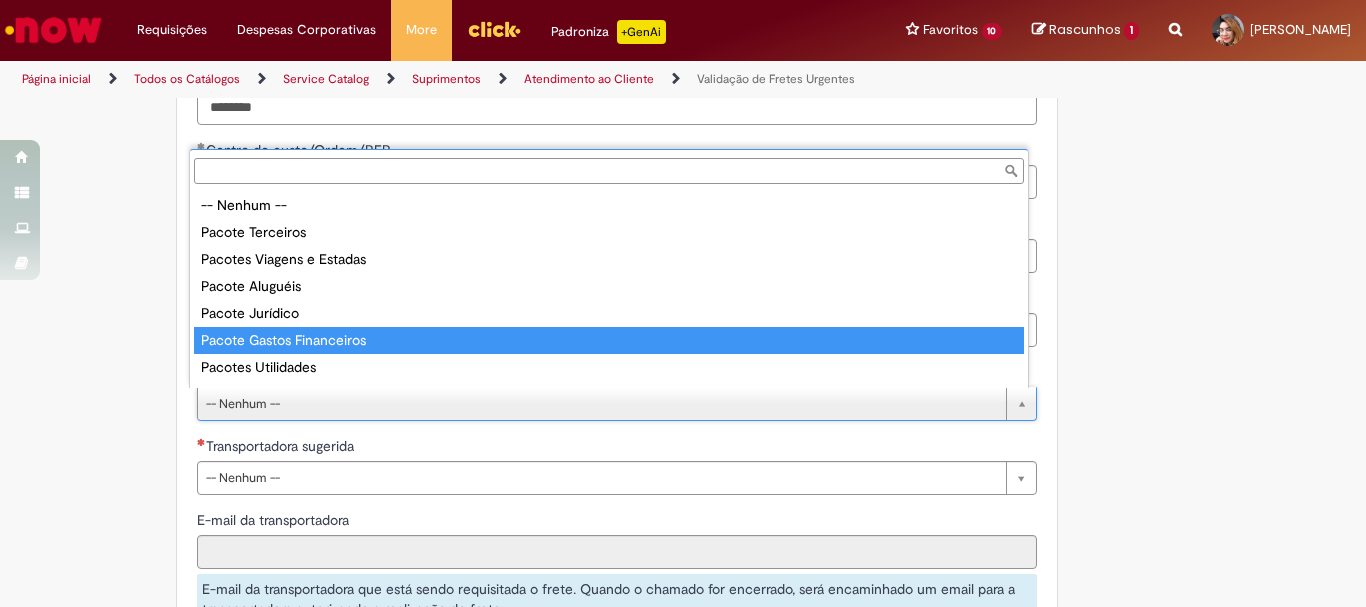 scroll, scrollTop: 100, scrollLeft: 0, axis: vertical 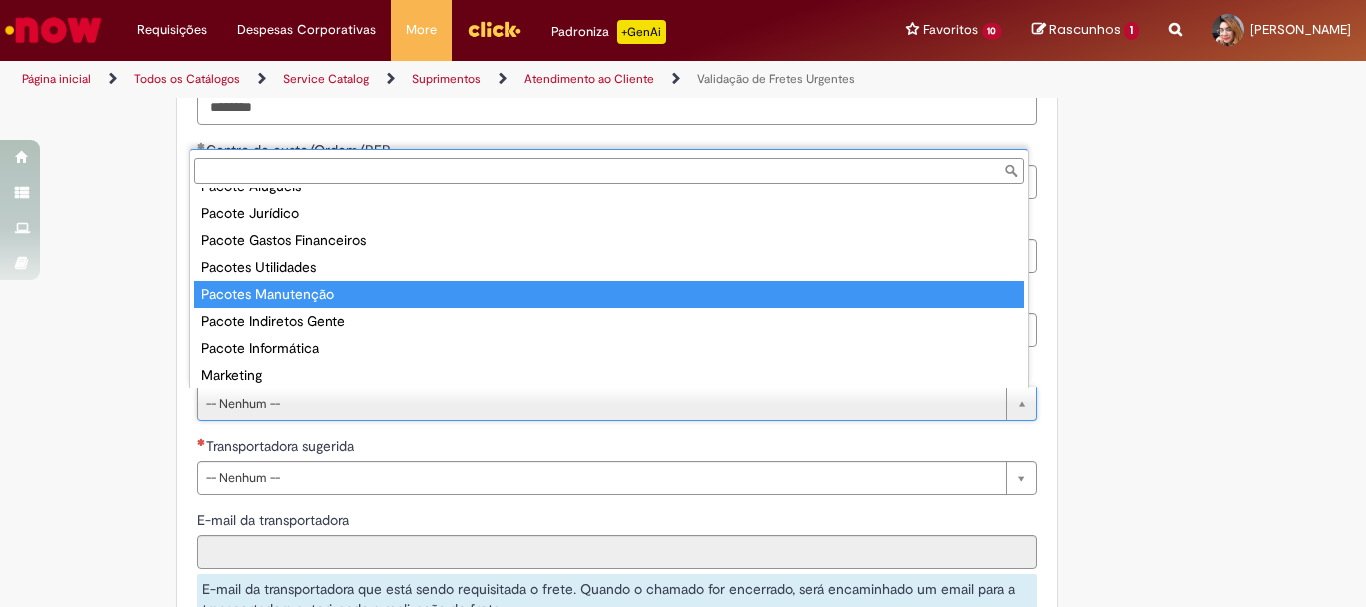 type on "**********" 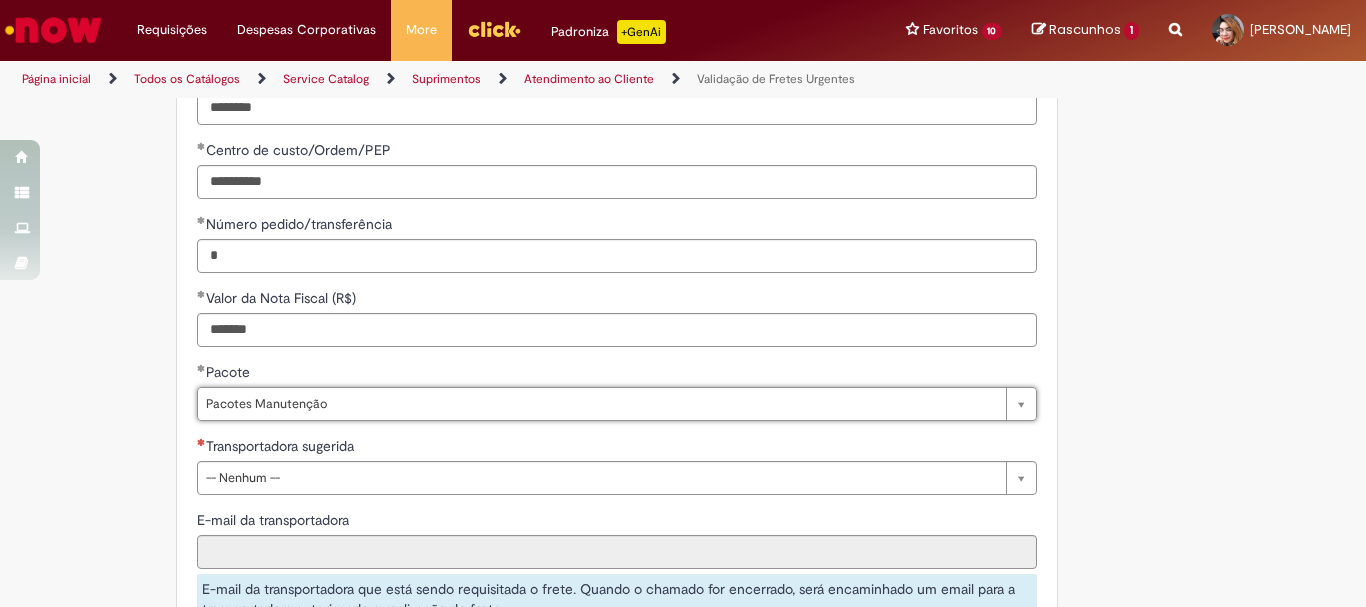 scroll, scrollTop: 1200, scrollLeft: 0, axis: vertical 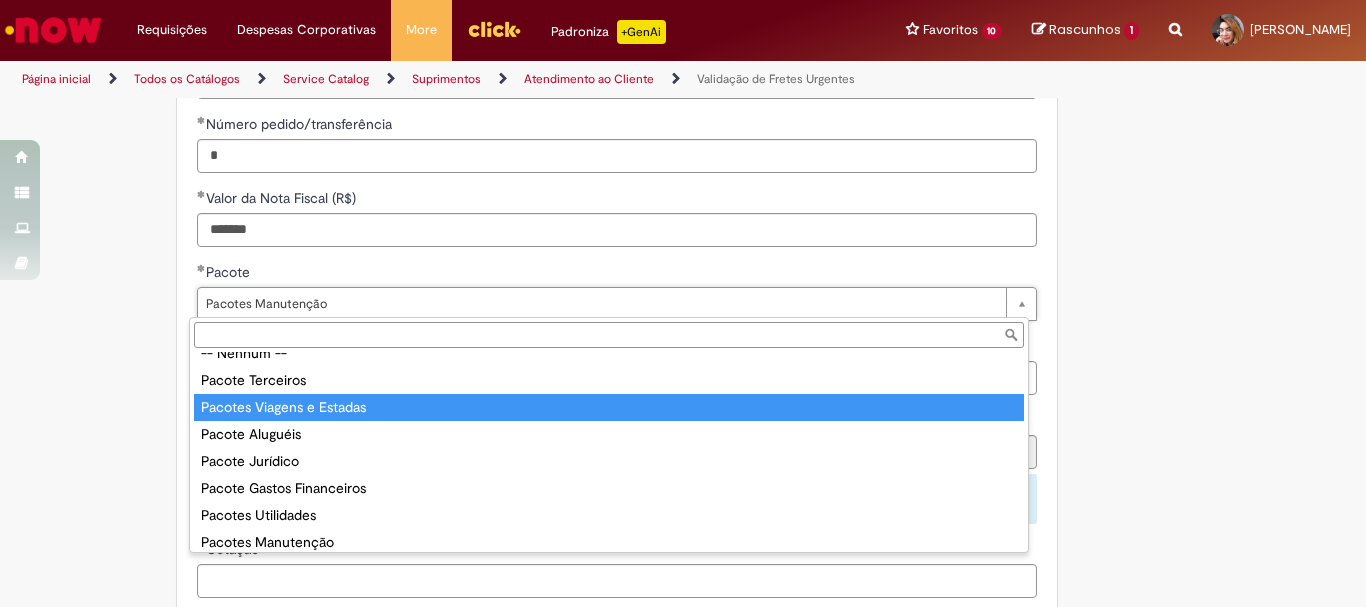 type on "**********" 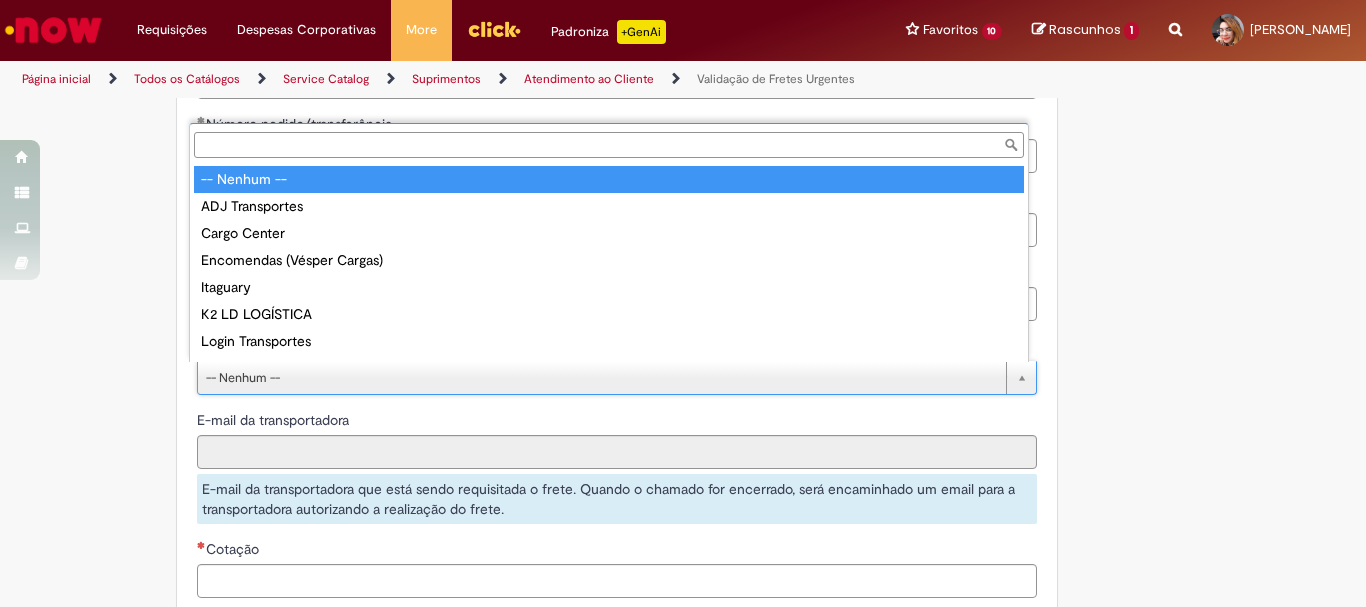 scroll, scrollTop: 0, scrollLeft: 0, axis: both 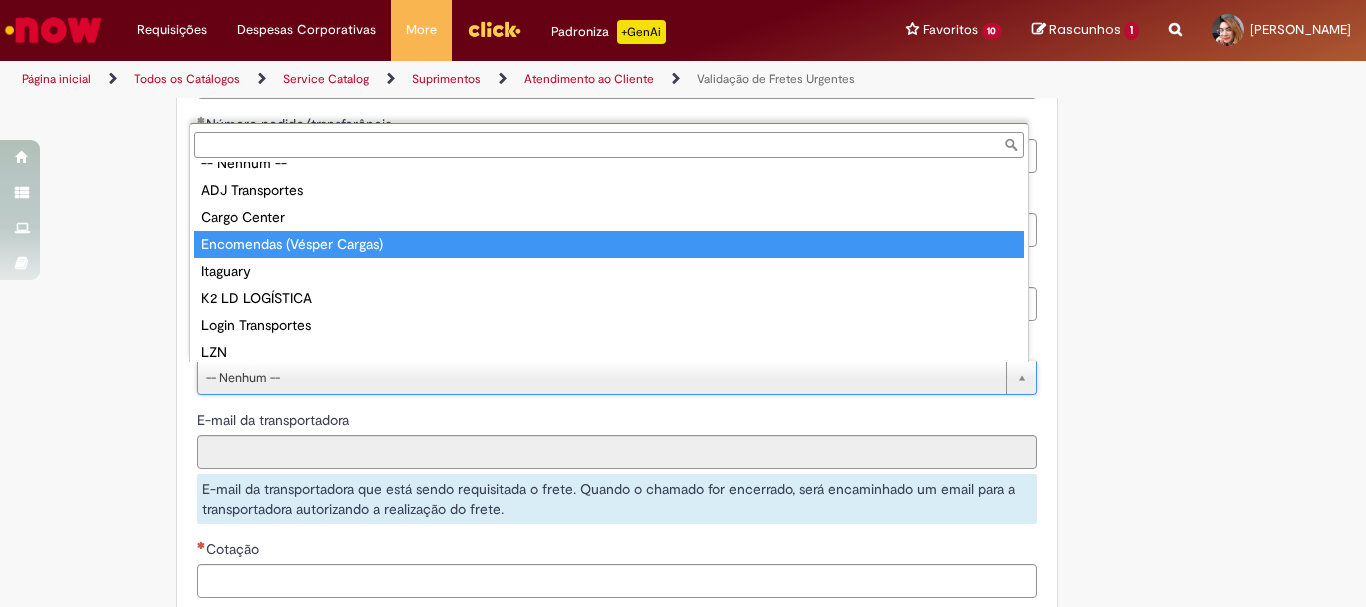 type on "**********" 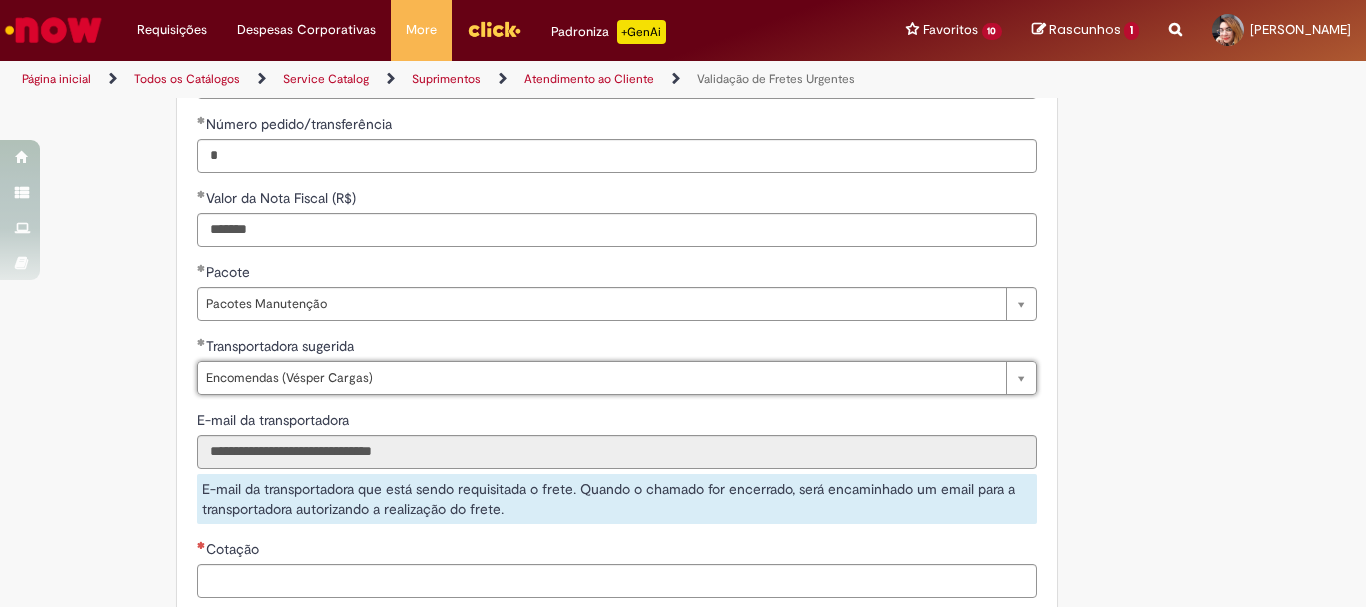 scroll, scrollTop: 1400, scrollLeft: 0, axis: vertical 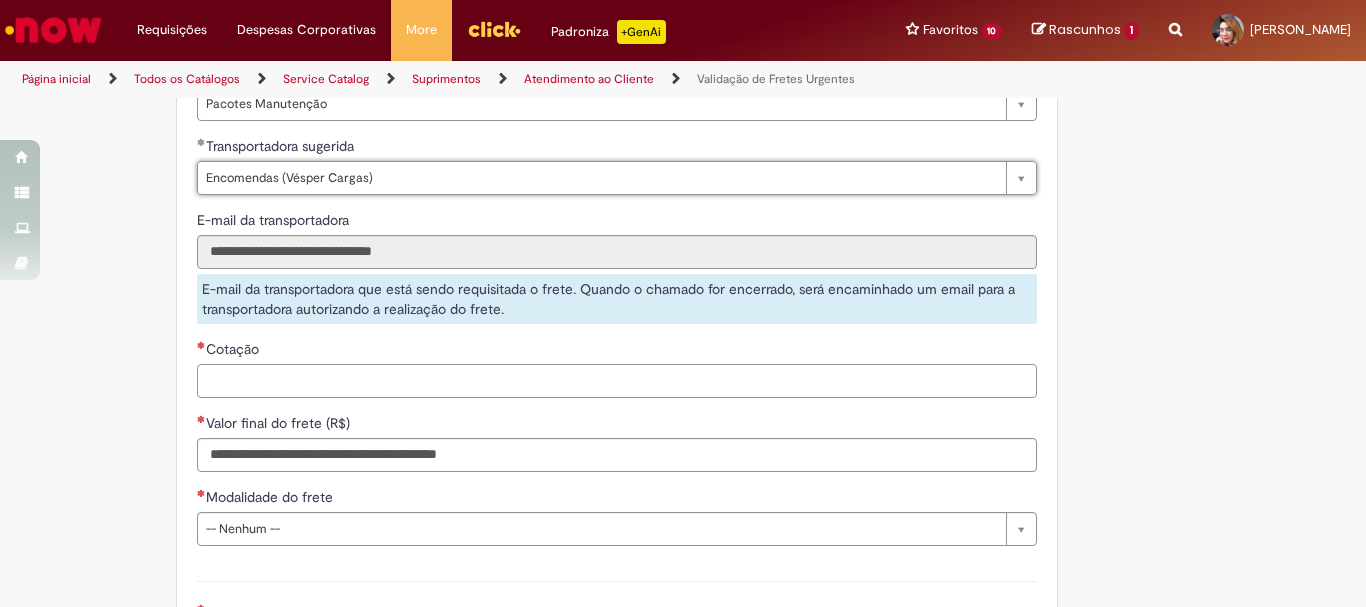 click on "Cotação" at bounding box center (617, 381) 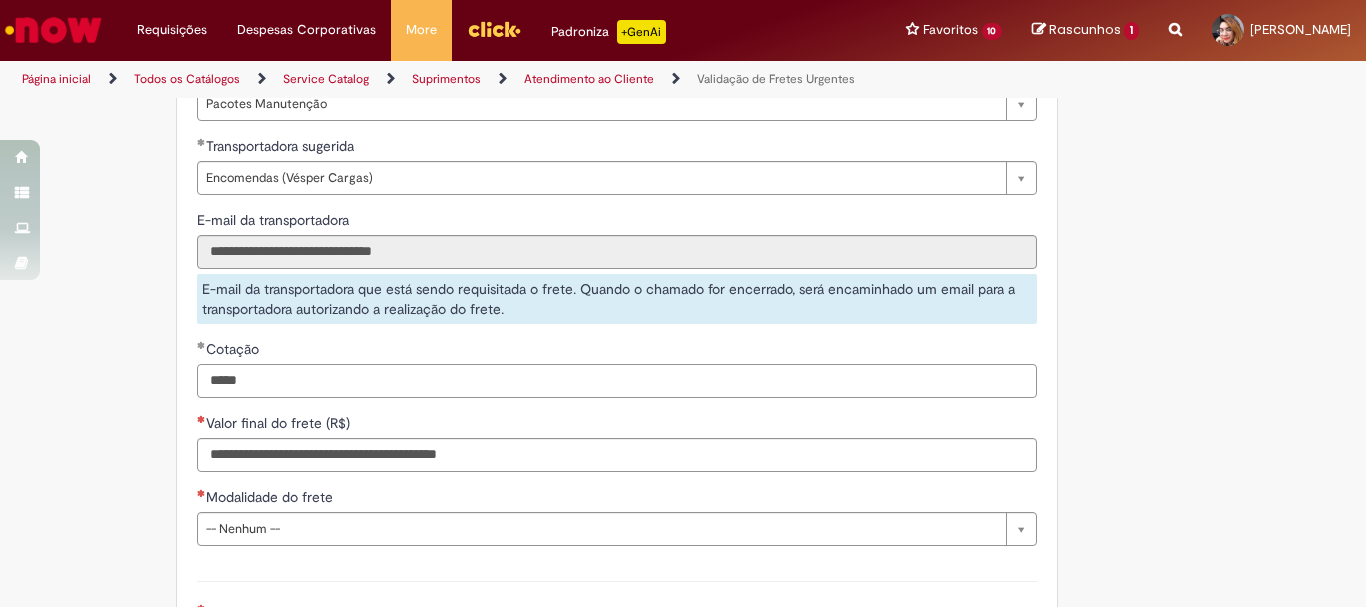 type on "*****" 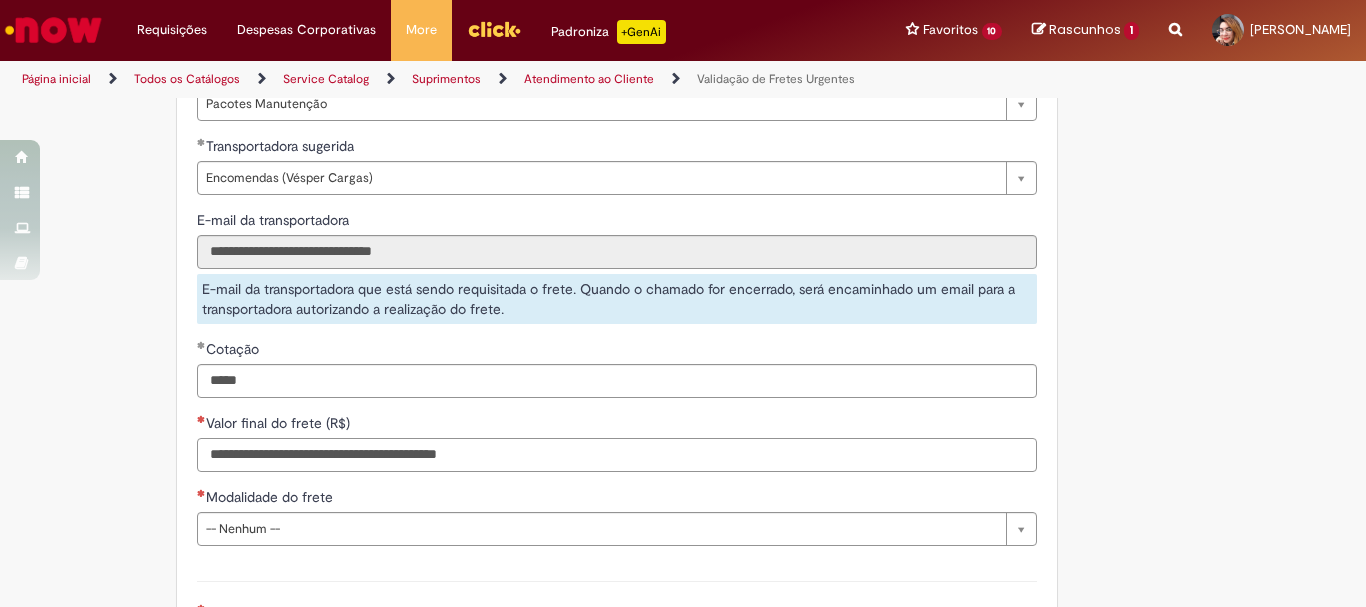 click on "Valor final do frete (R$)" at bounding box center (617, 455) 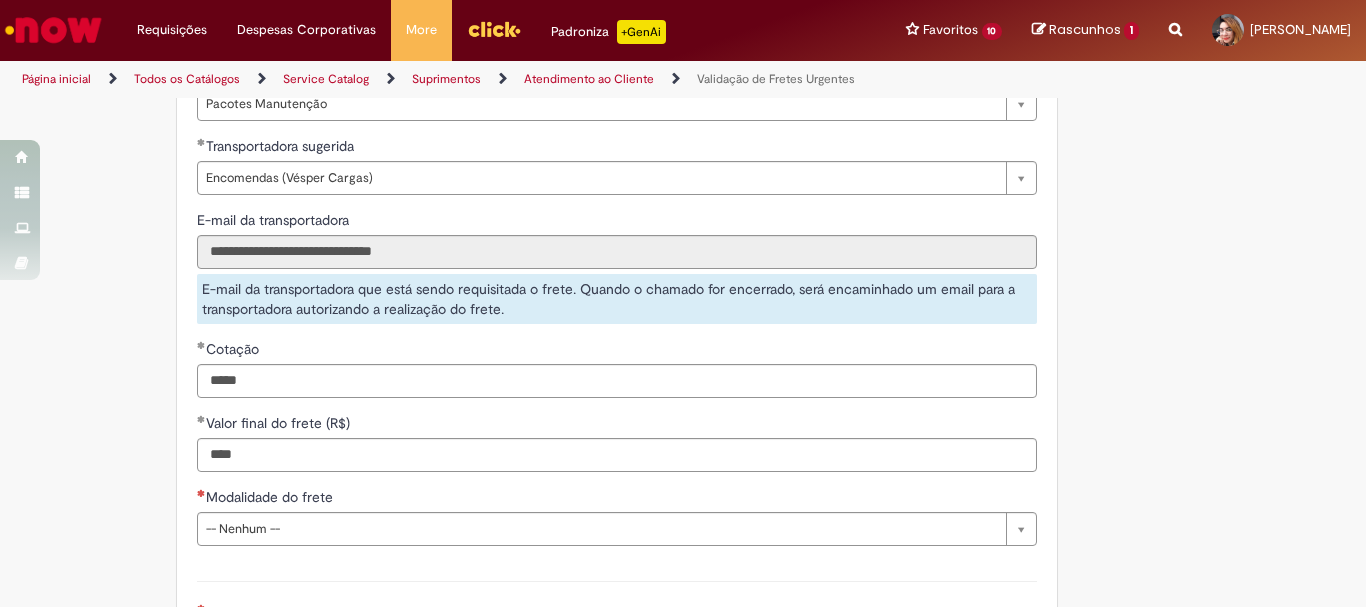 type on "**********" 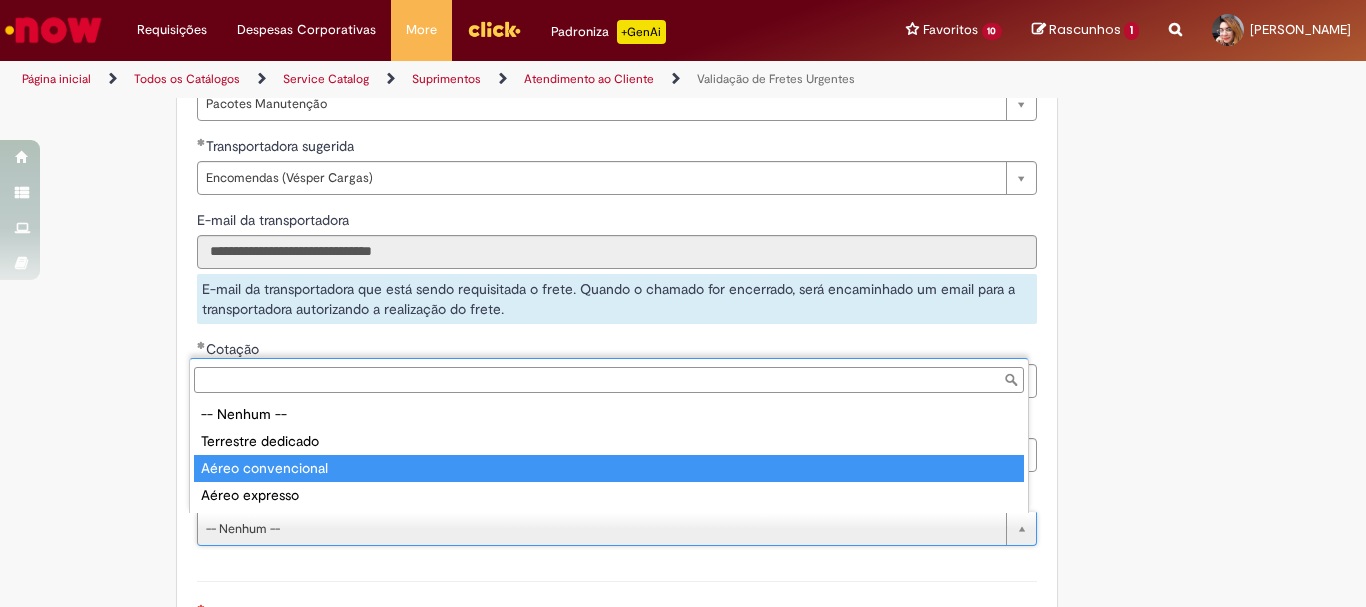 type on "**********" 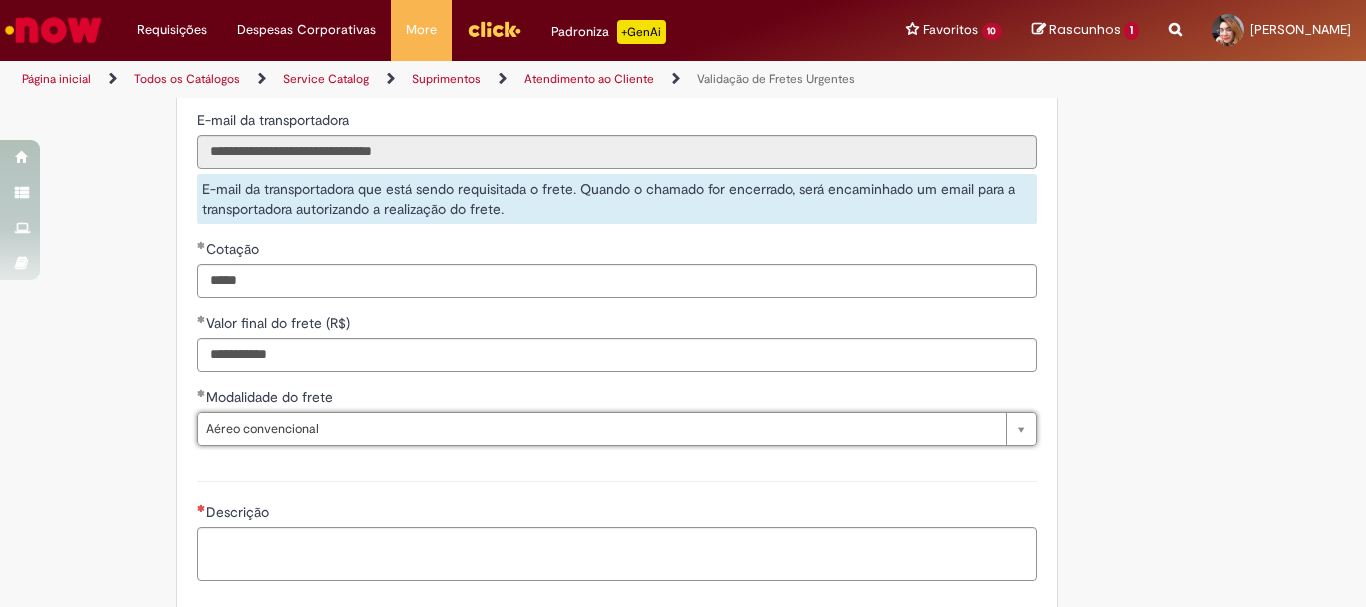 scroll, scrollTop: 1695, scrollLeft: 0, axis: vertical 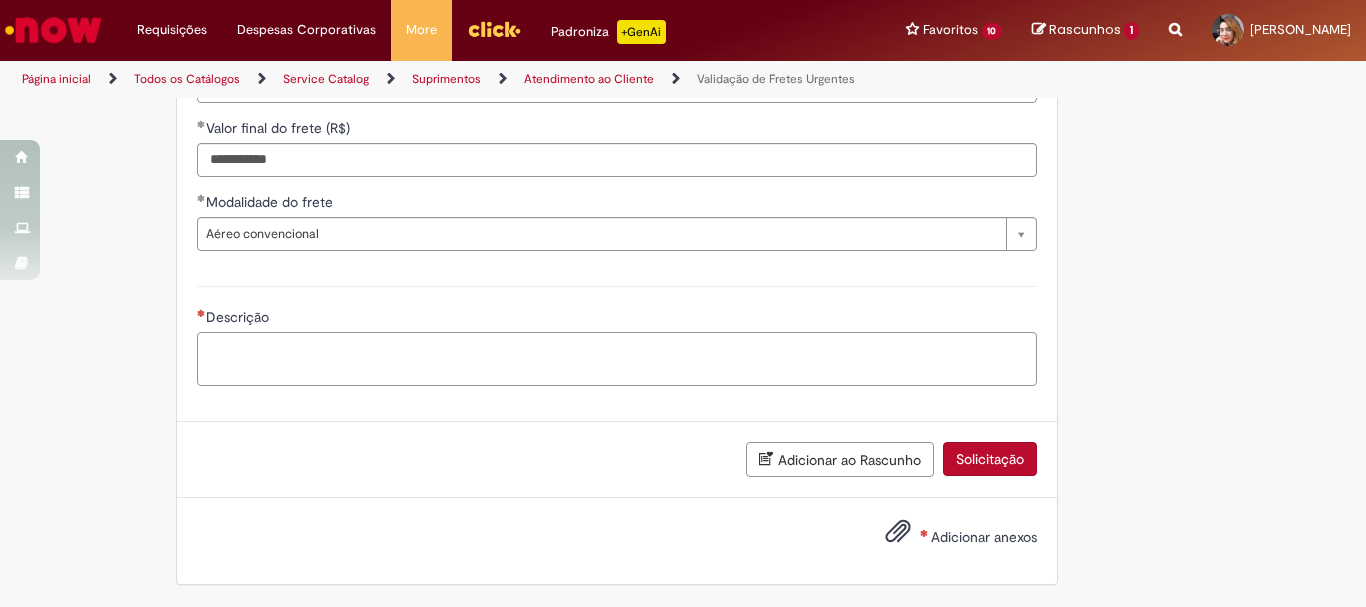 click on "Descrição" at bounding box center [617, 359] 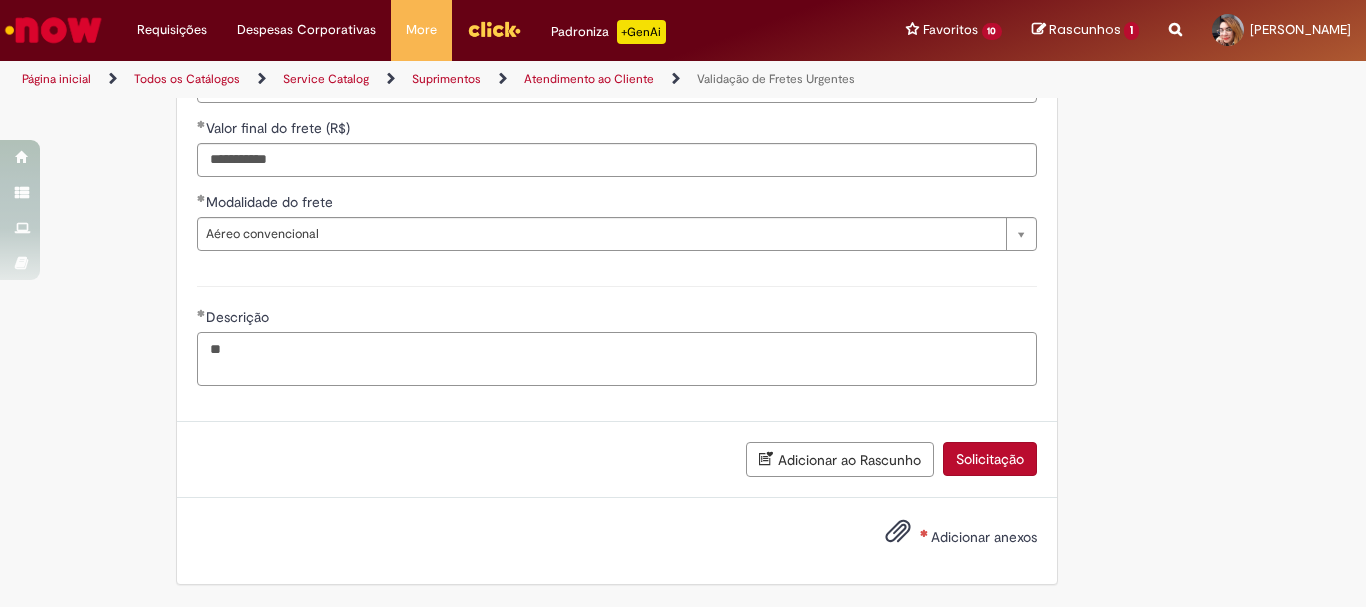 type on "*" 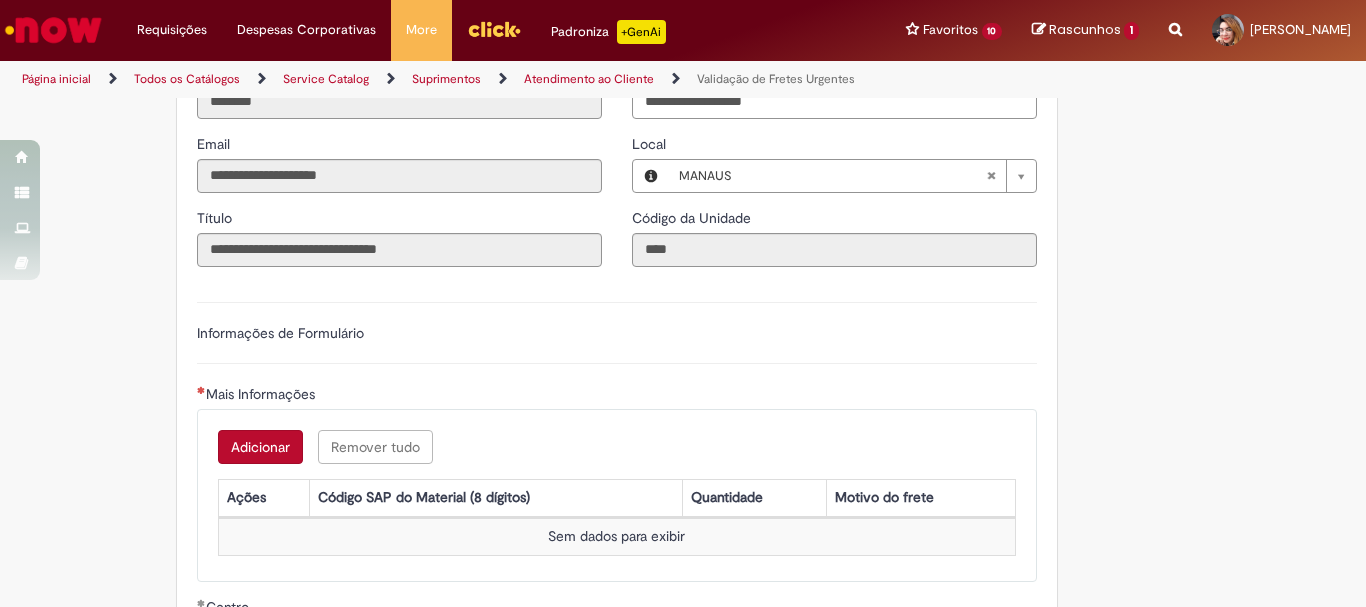 scroll, scrollTop: 695, scrollLeft: 0, axis: vertical 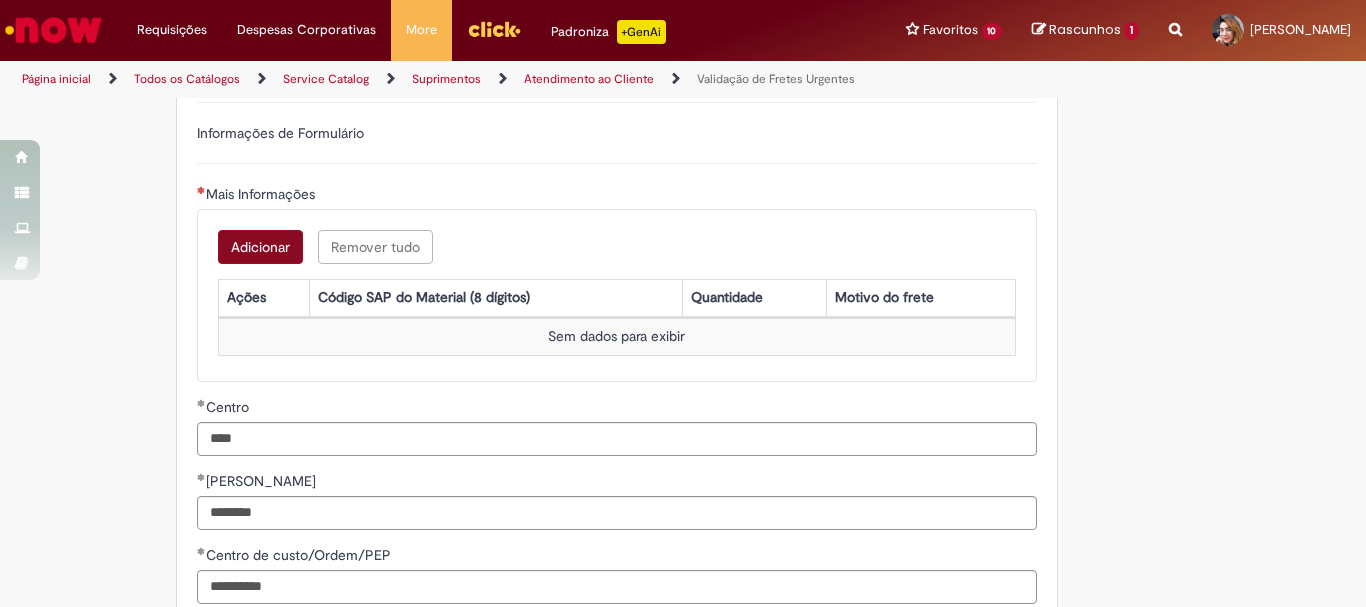 type on "**********" 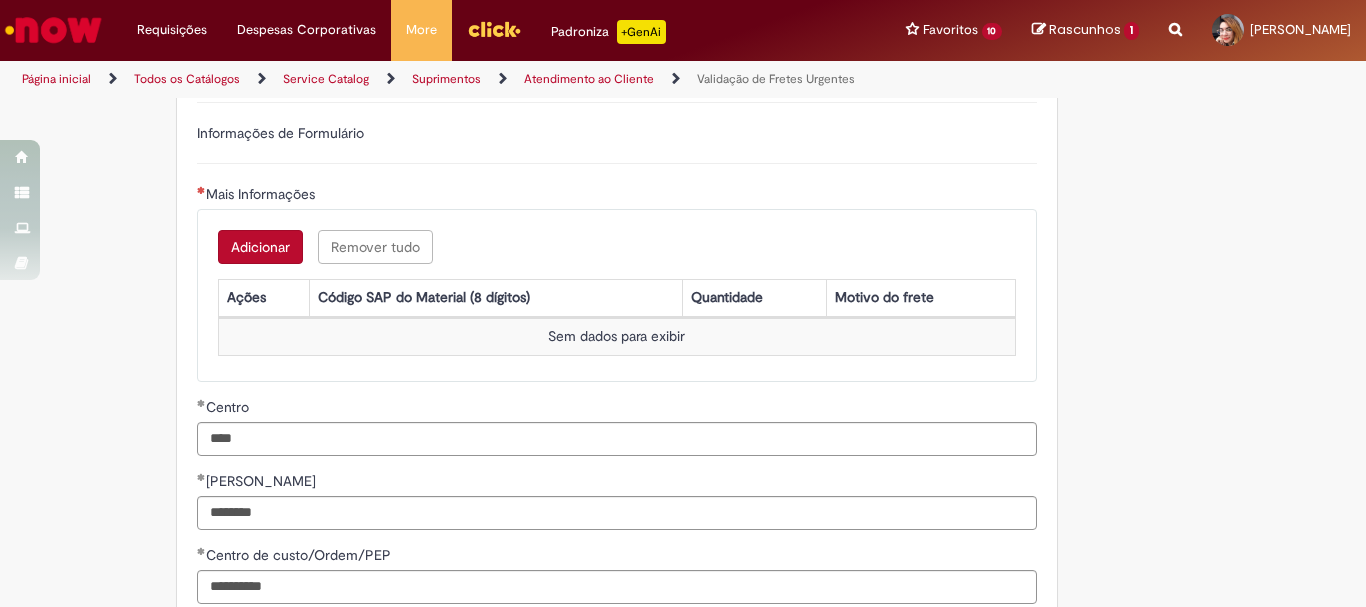 click on "Adicionar" at bounding box center (260, 247) 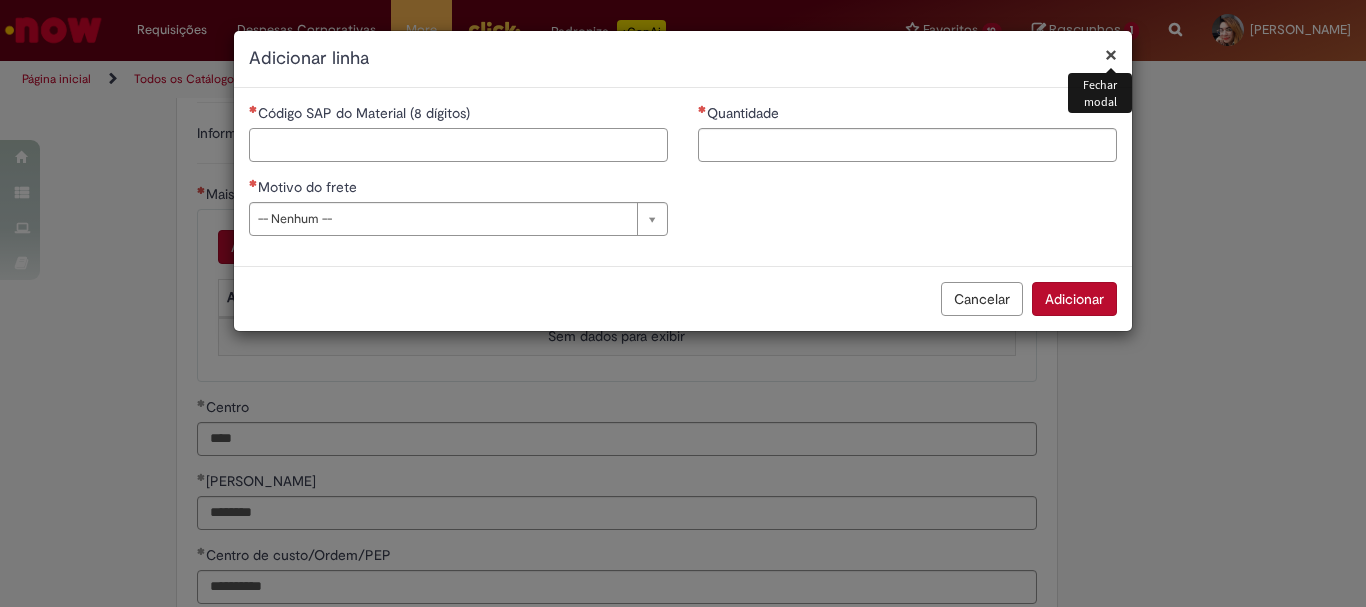 click on "Código SAP do Material (8 dígitos)" at bounding box center [458, 145] 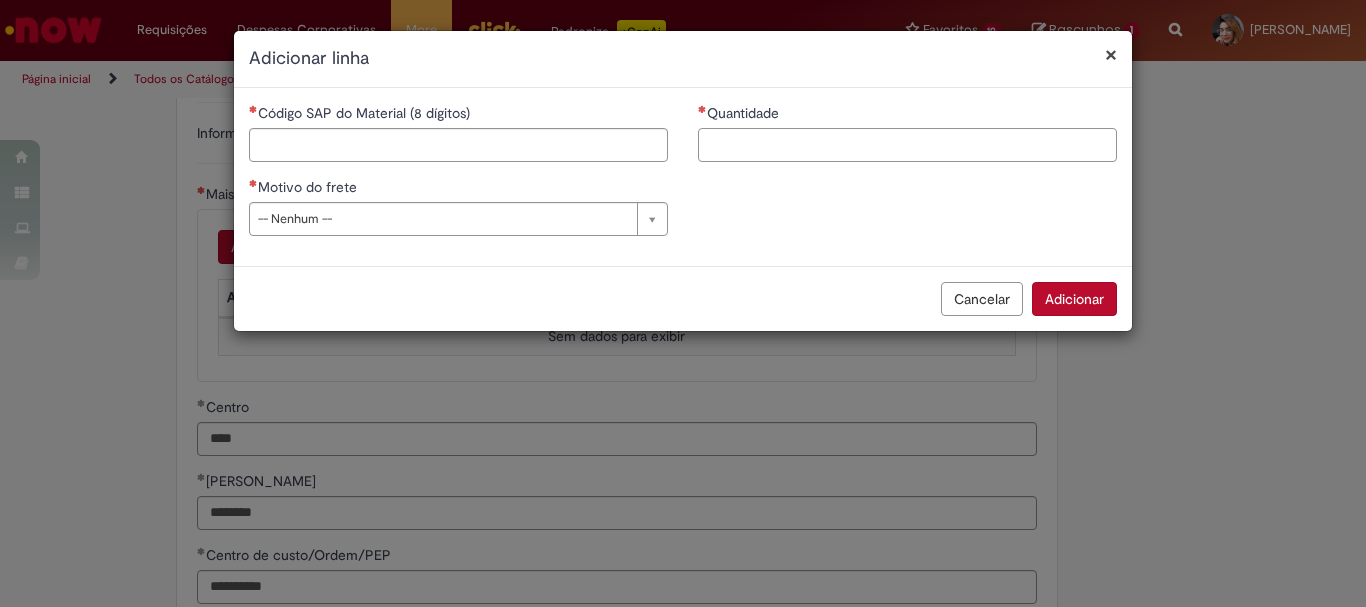 click on "Quantidade" at bounding box center [907, 145] 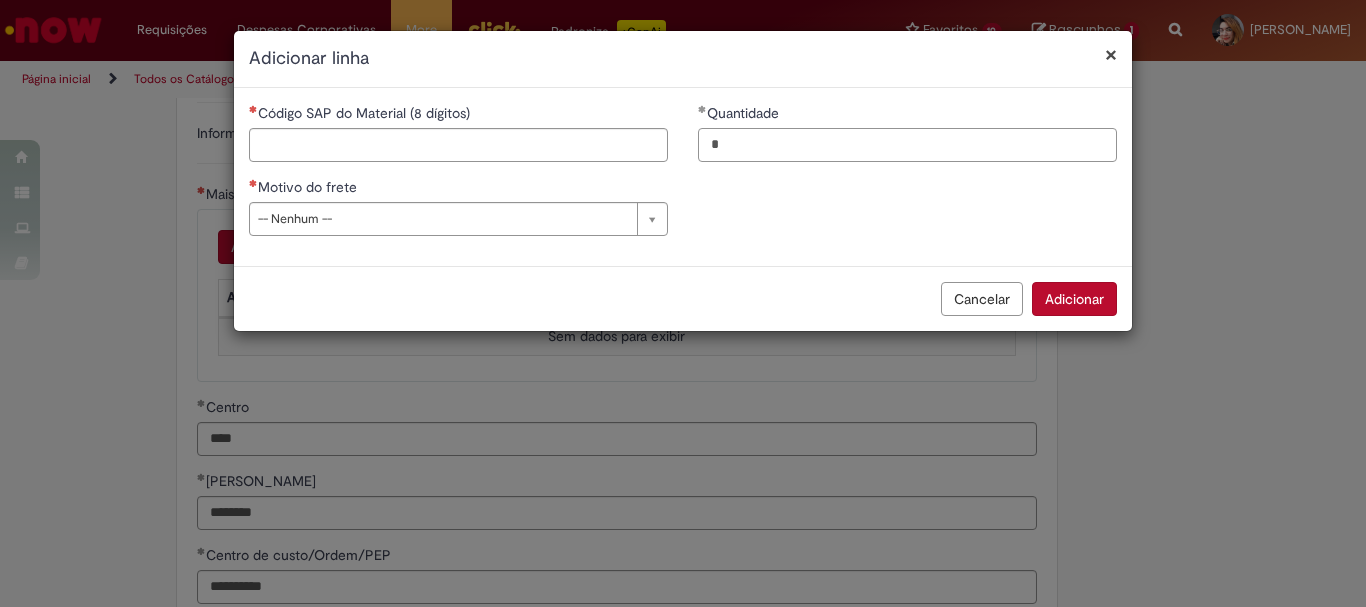 type on "*" 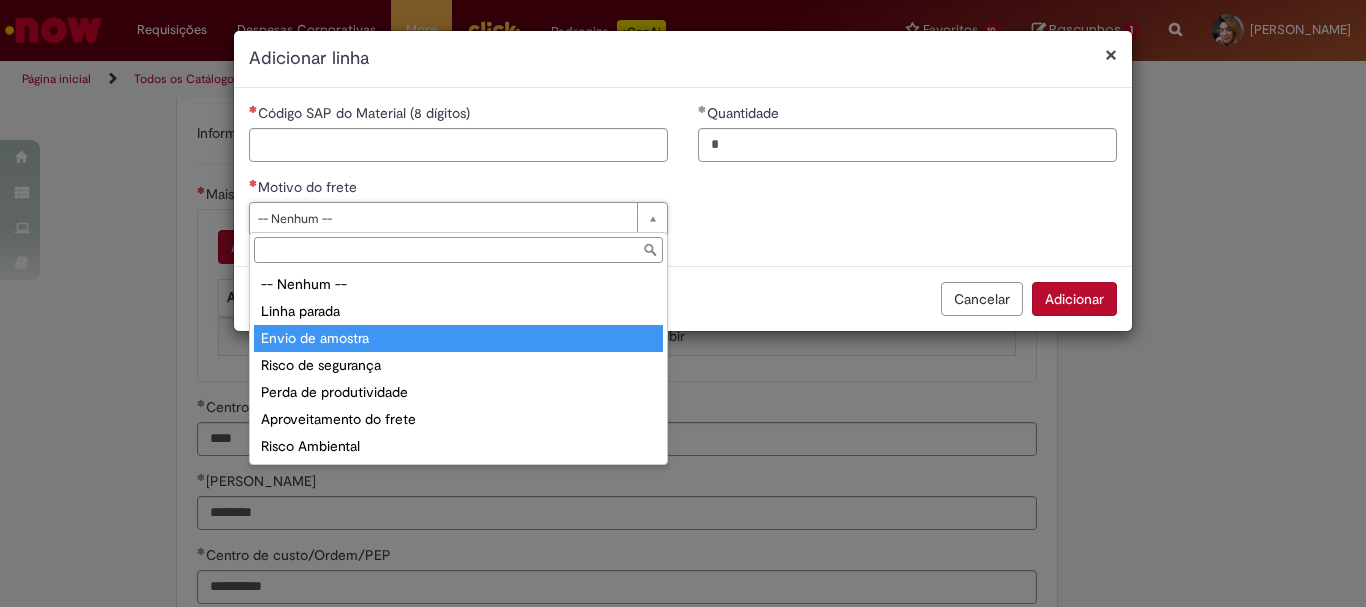 type on "**********" 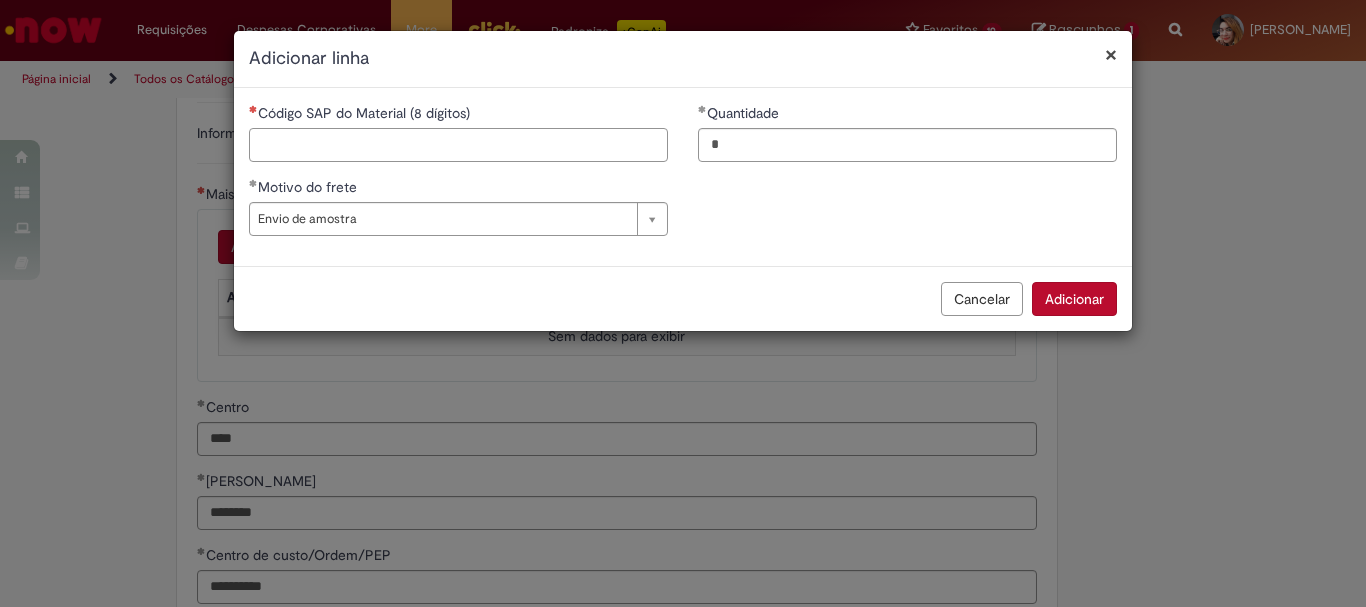 click on "Código SAP do Material (8 dígitos)" at bounding box center [458, 145] 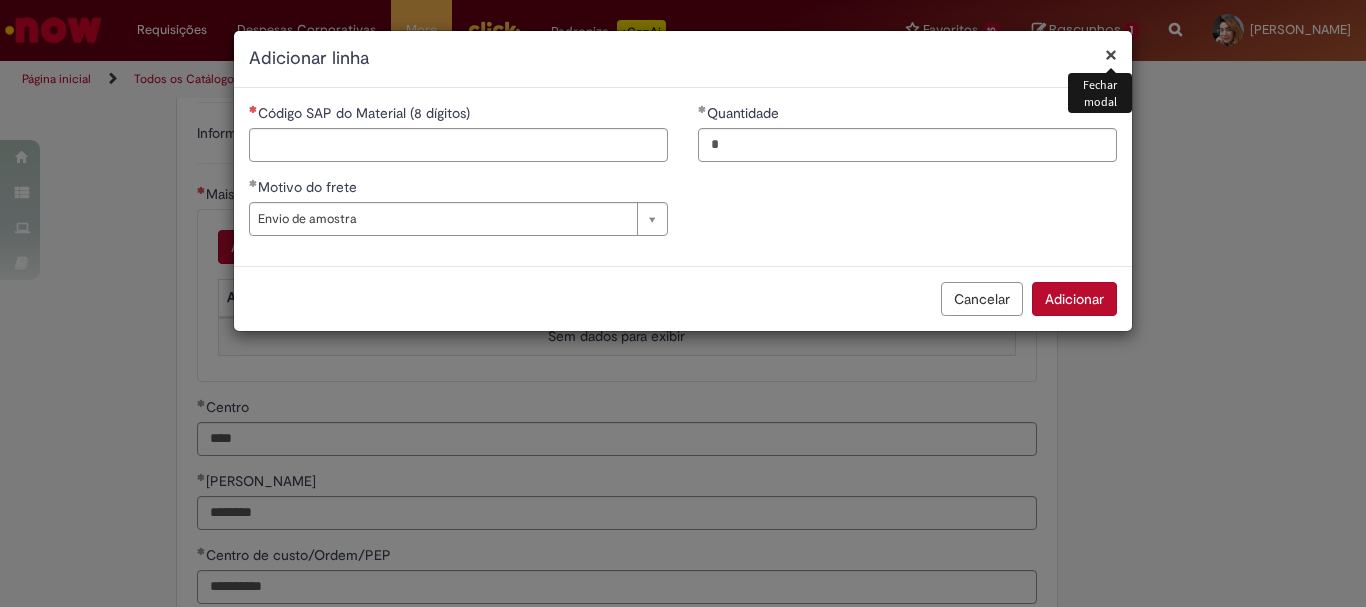 click on "×" at bounding box center [1111, 54] 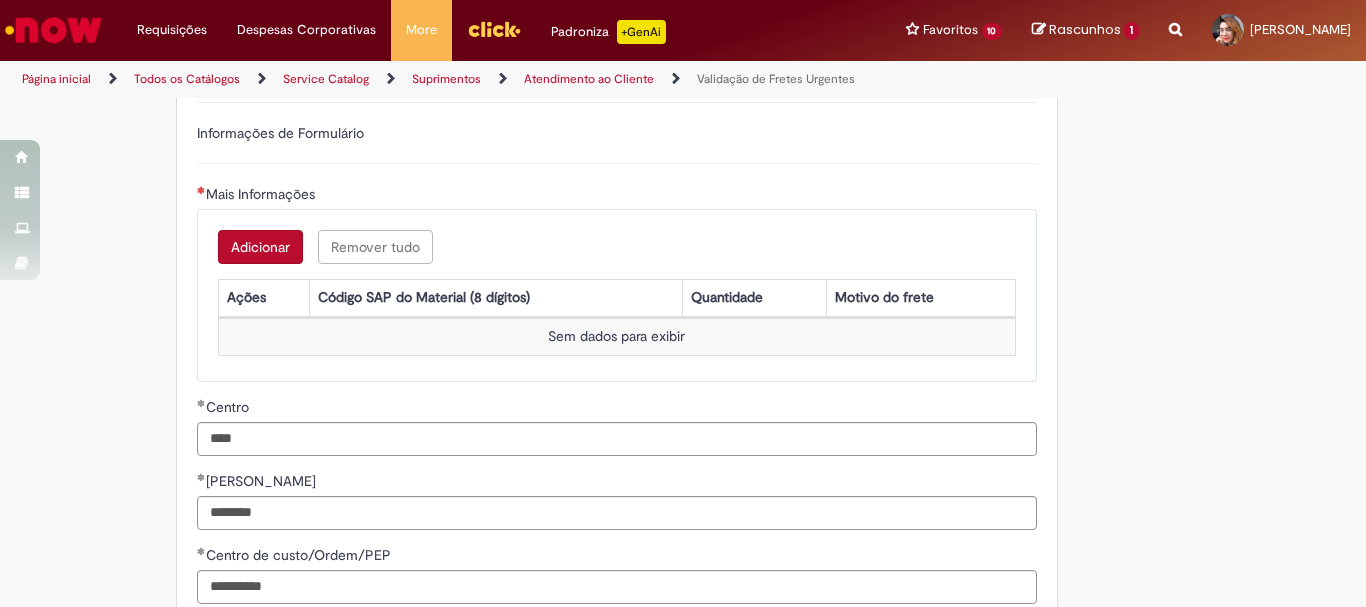 click on "Adicionar" at bounding box center (260, 247) 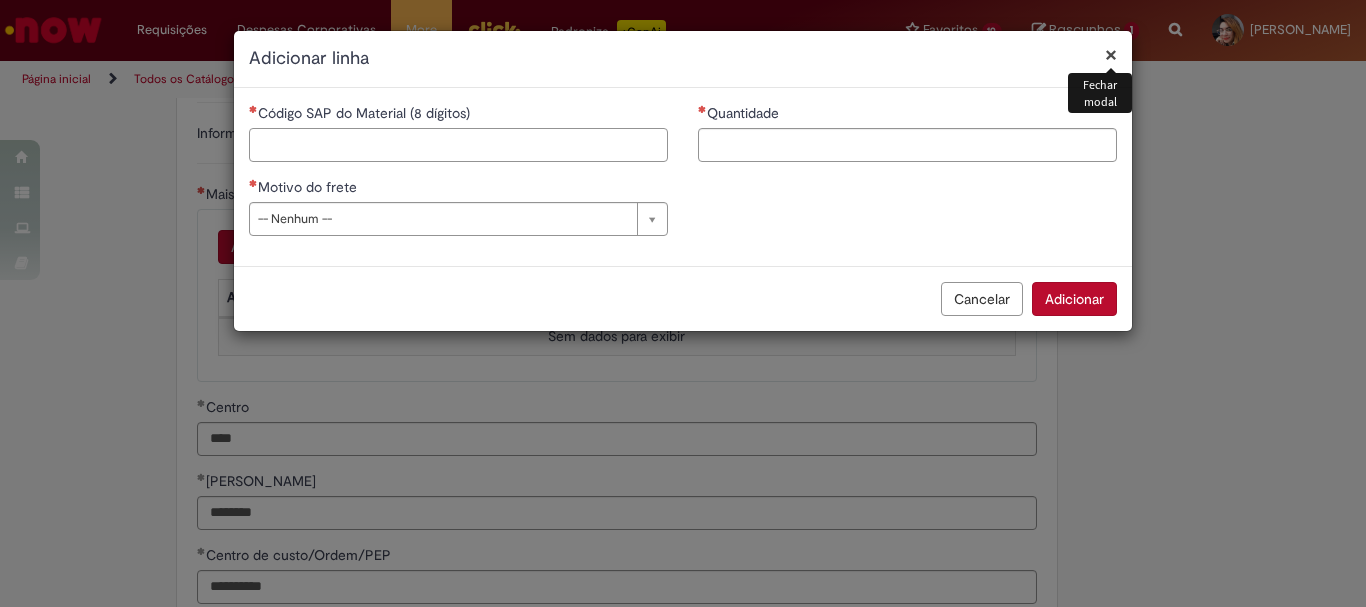 click on "Código SAP do Material (8 dígitos)" at bounding box center (458, 145) 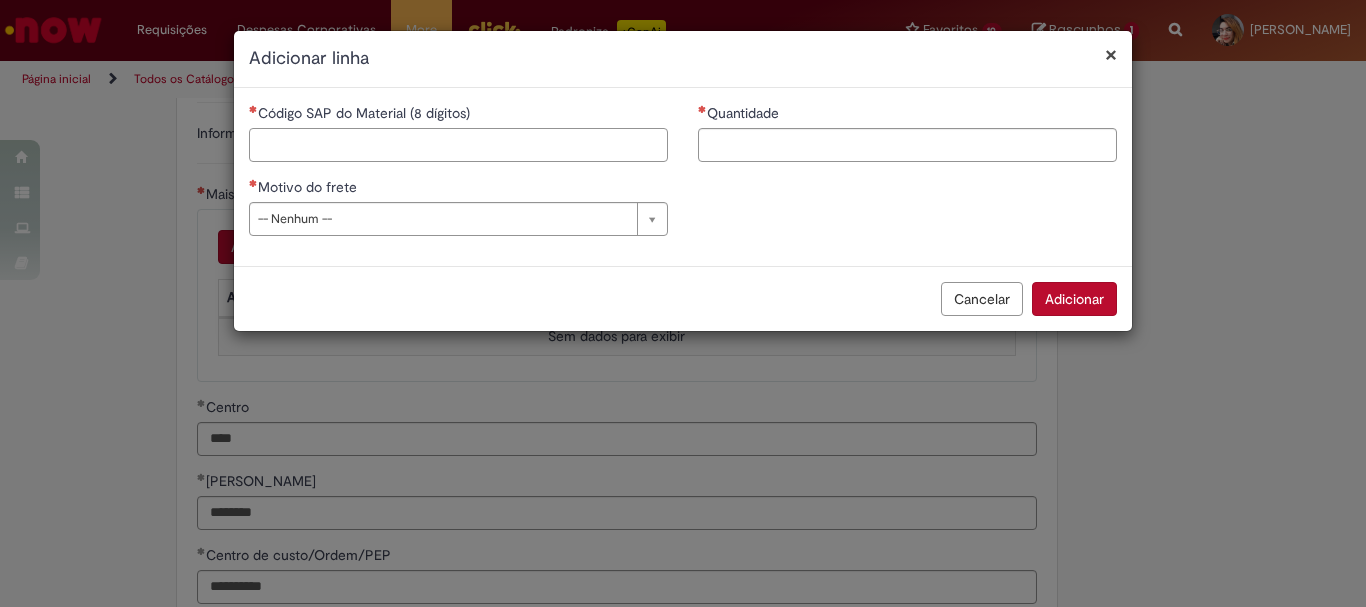 paste on "*****" 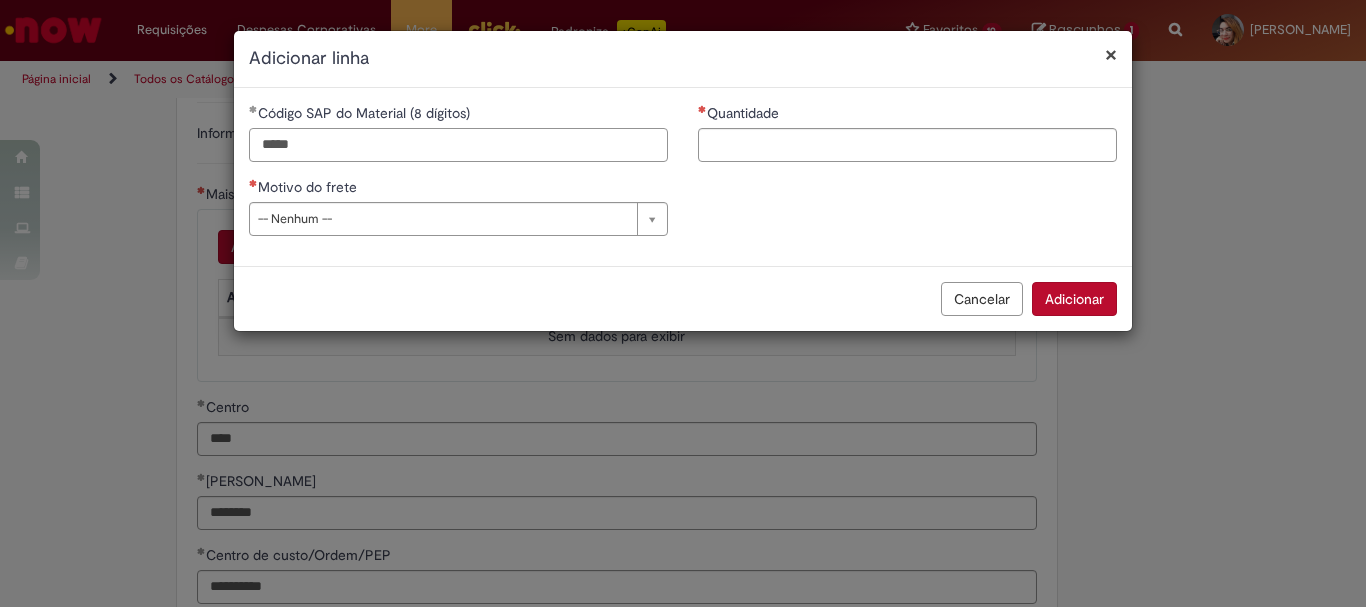 type on "*****" 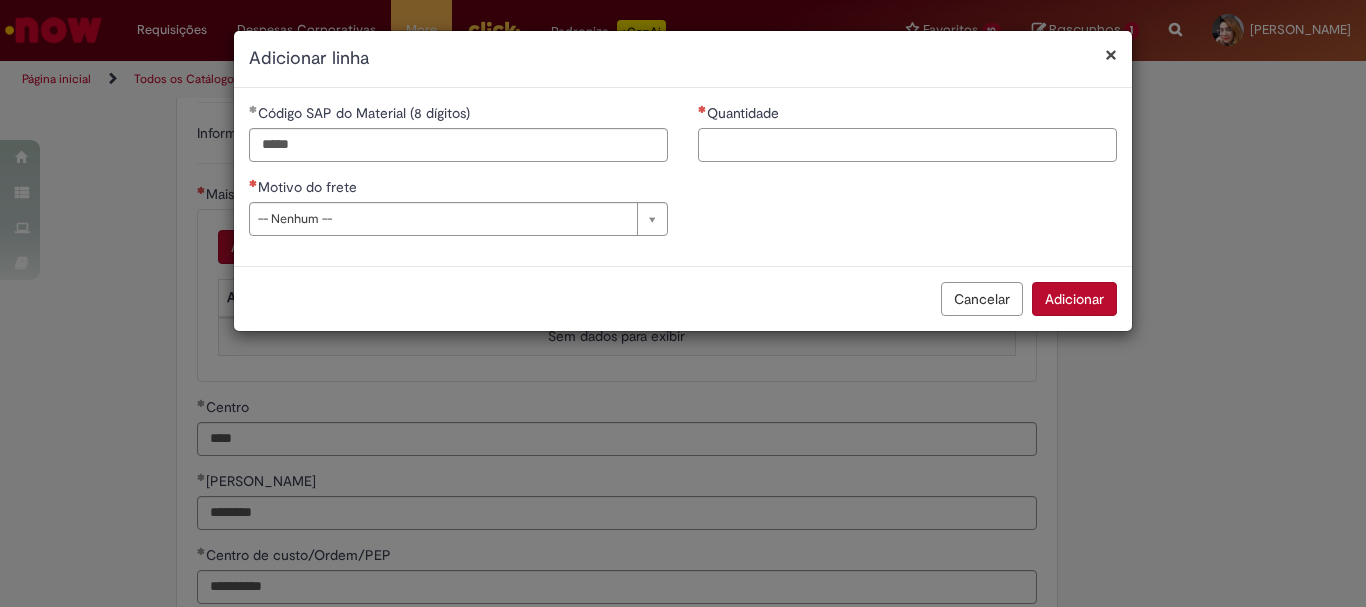 click on "Quantidade" at bounding box center (907, 145) 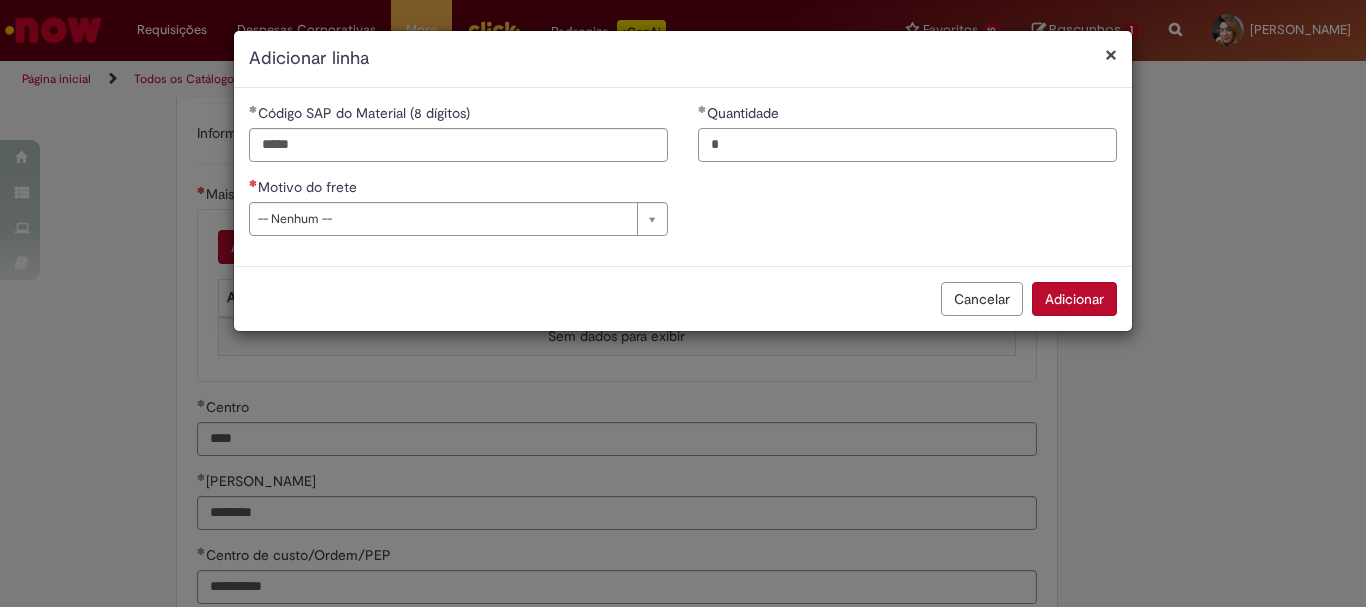 type on "*" 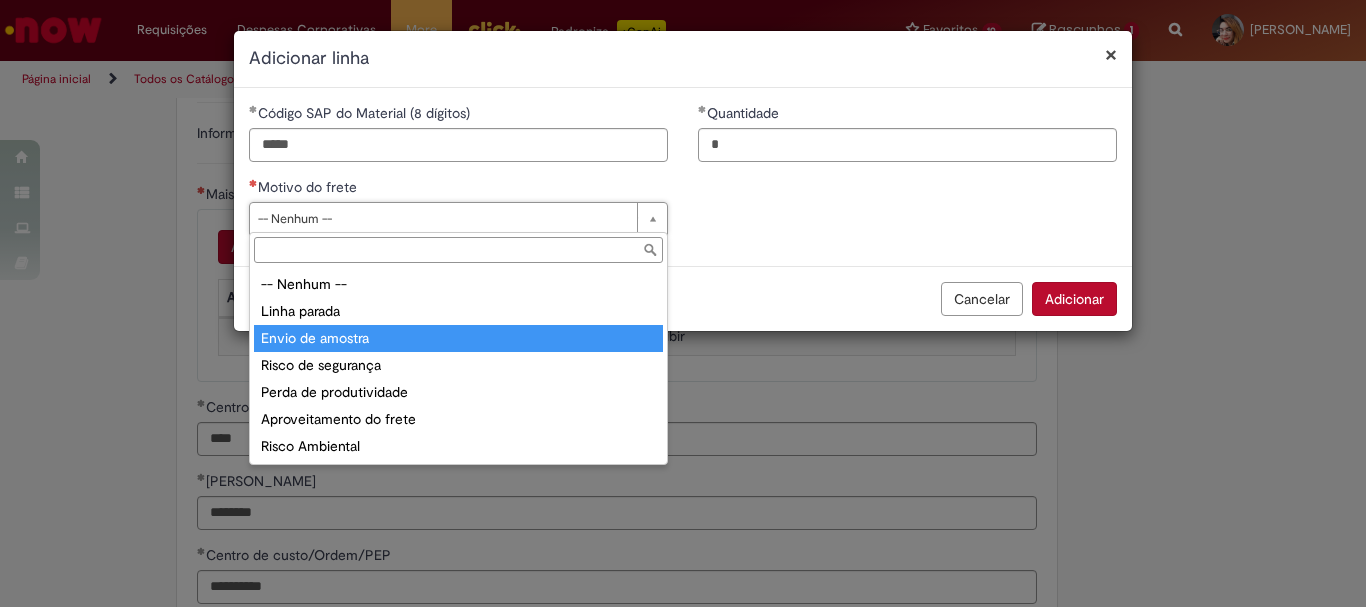 type on "**********" 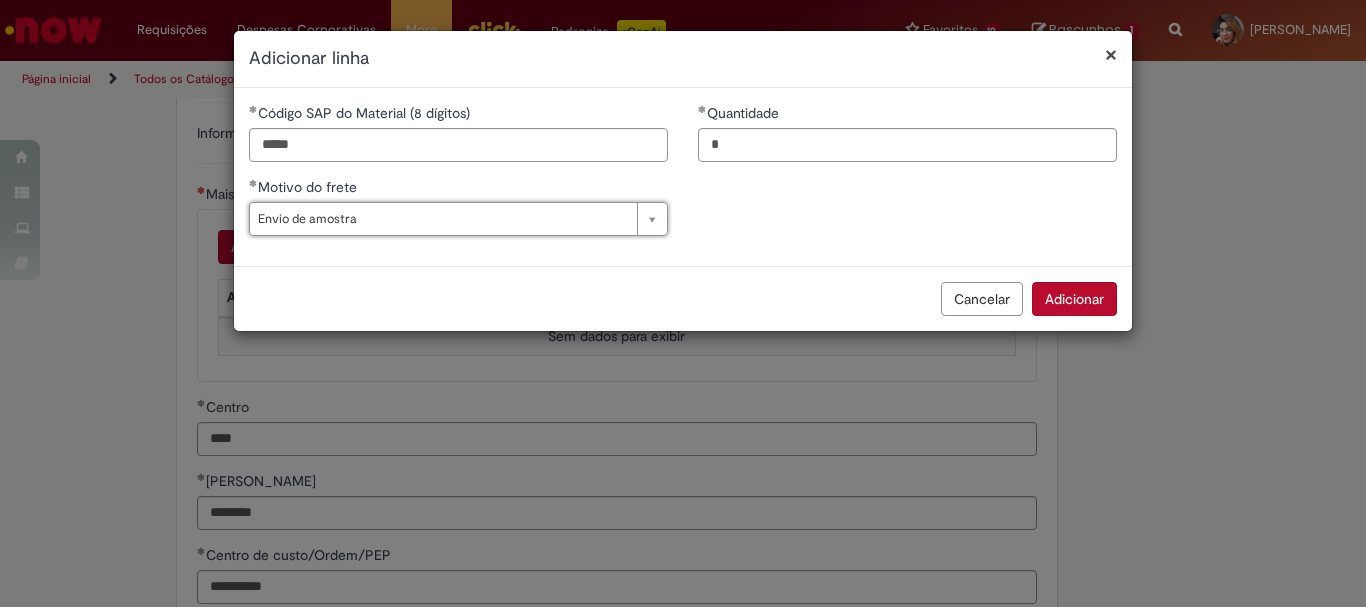 click on "Adicionar" at bounding box center [1074, 299] 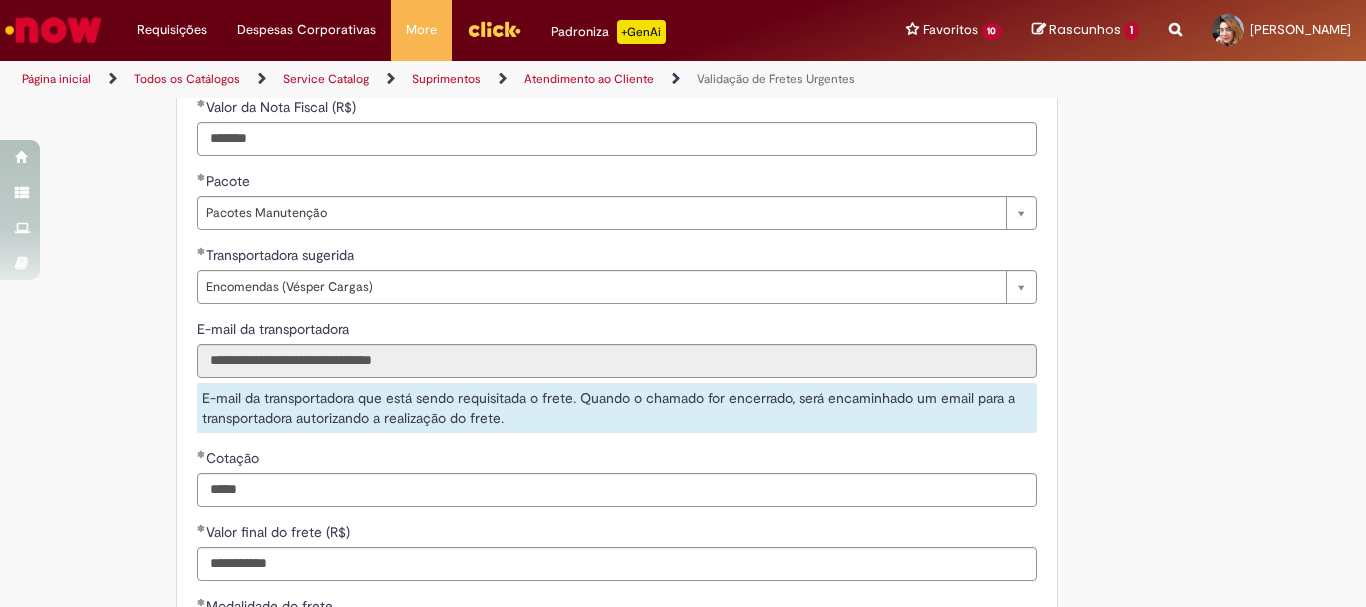 scroll, scrollTop: 1695, scrollLeft: 0, axis: vertical 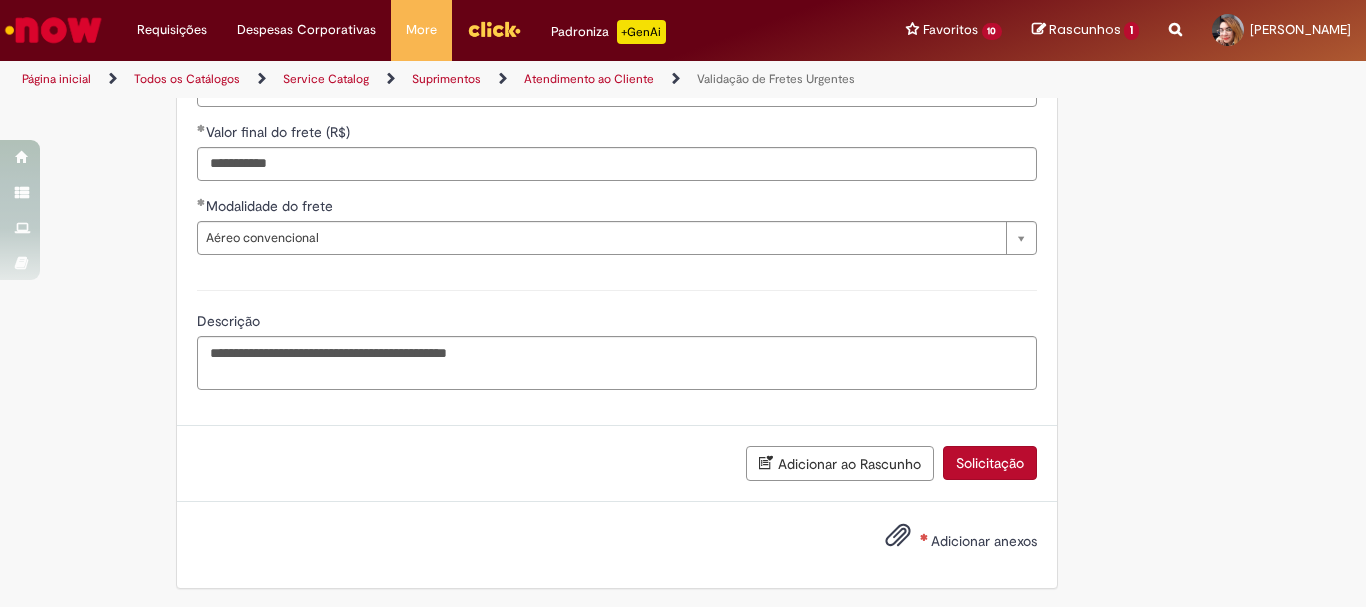 click on "Adicionar anexos" at bounding box center [946, 542] 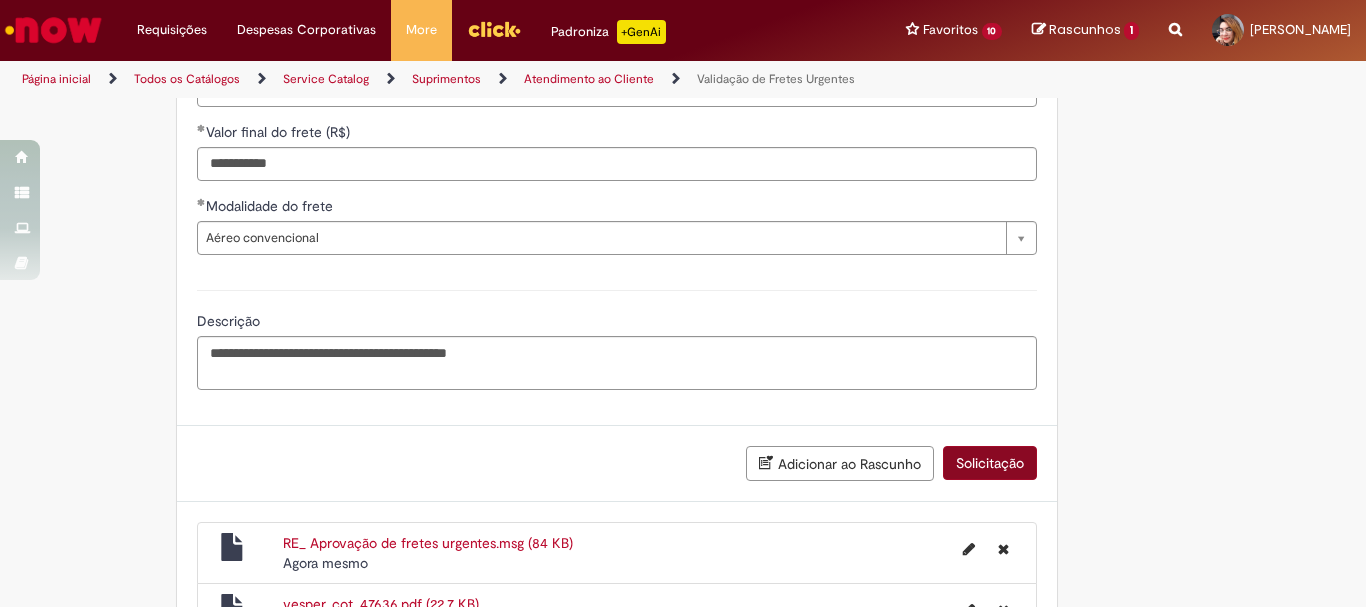 scroll, scrollTop: 1832, scrollLeft: 0, axis: vertical 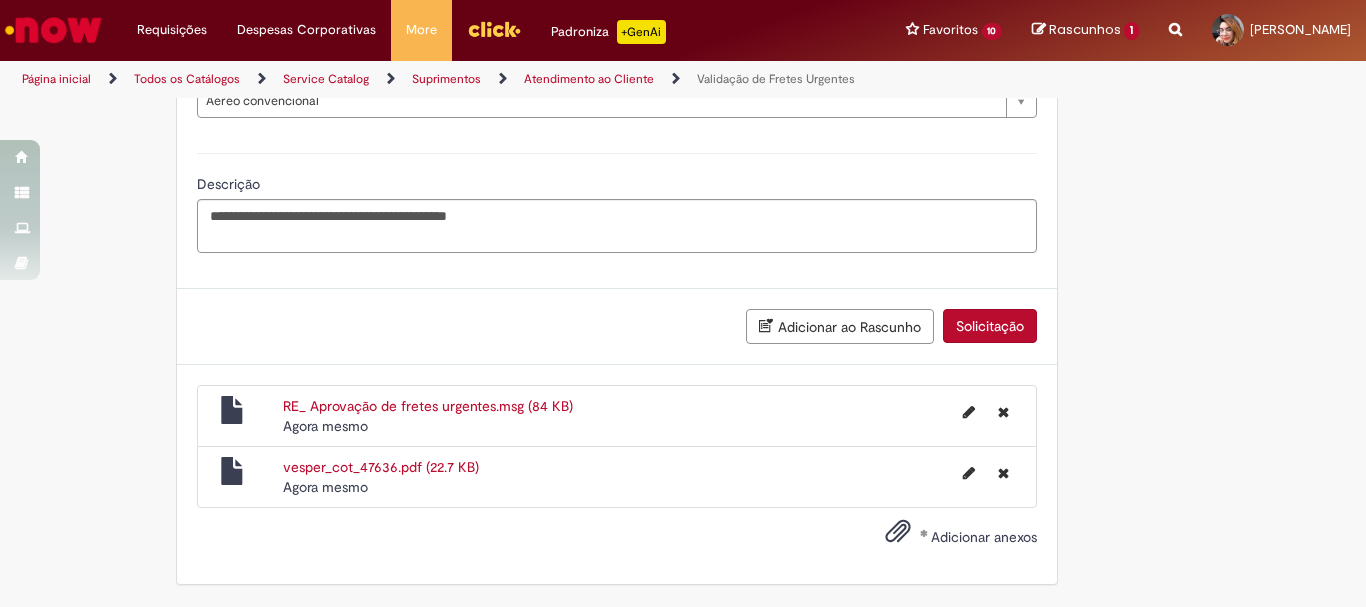 click on "Solicitação" at bounding box center [990, 326] 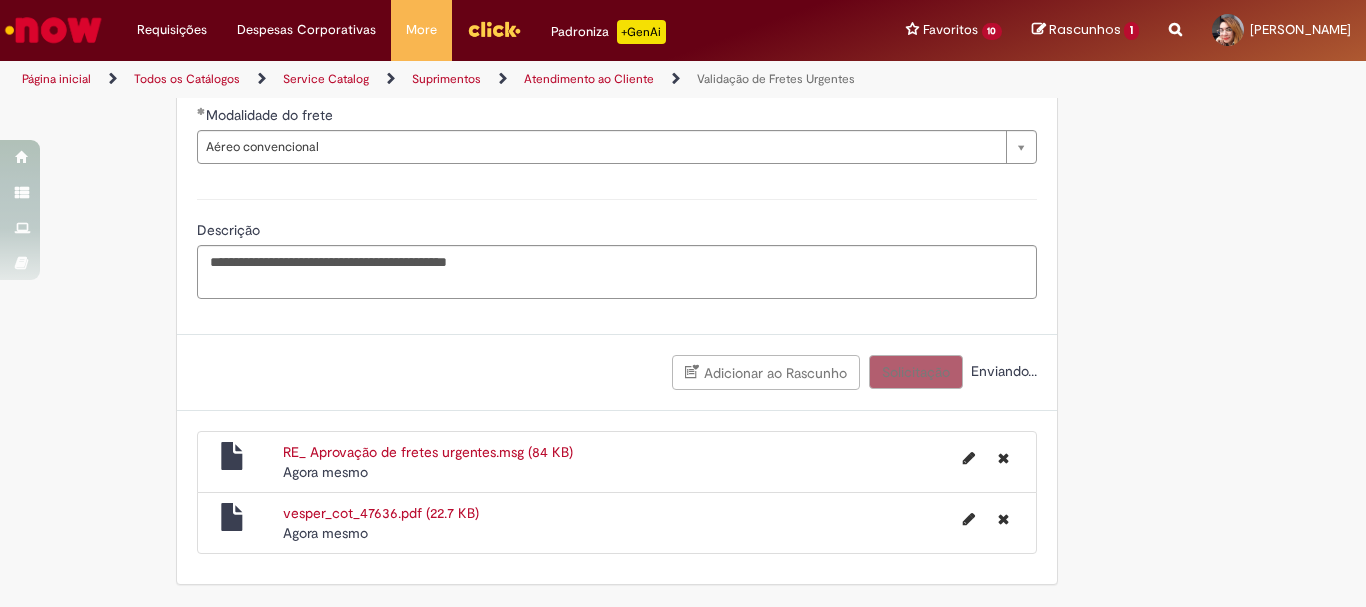 scroll, scrollTop: 1786, scrollLeft: 0, axis: vertical 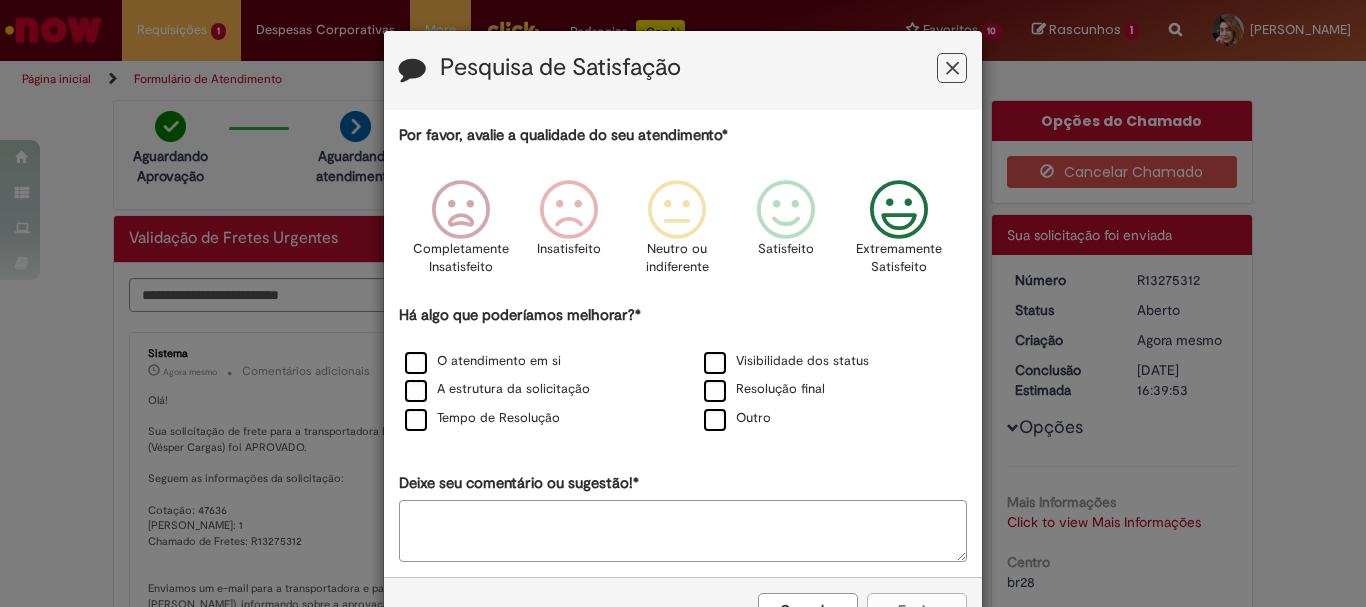 click at bounding box center (899, 210) 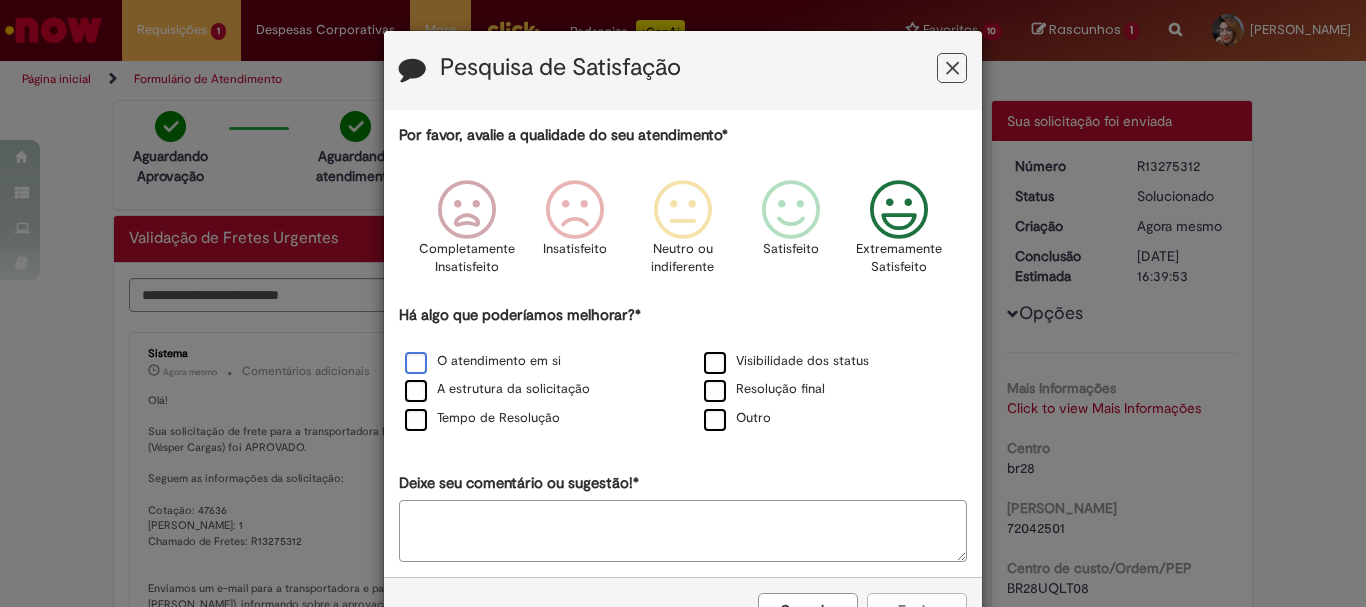 click on "O atendimento em si" at bounding box center (483, 361) 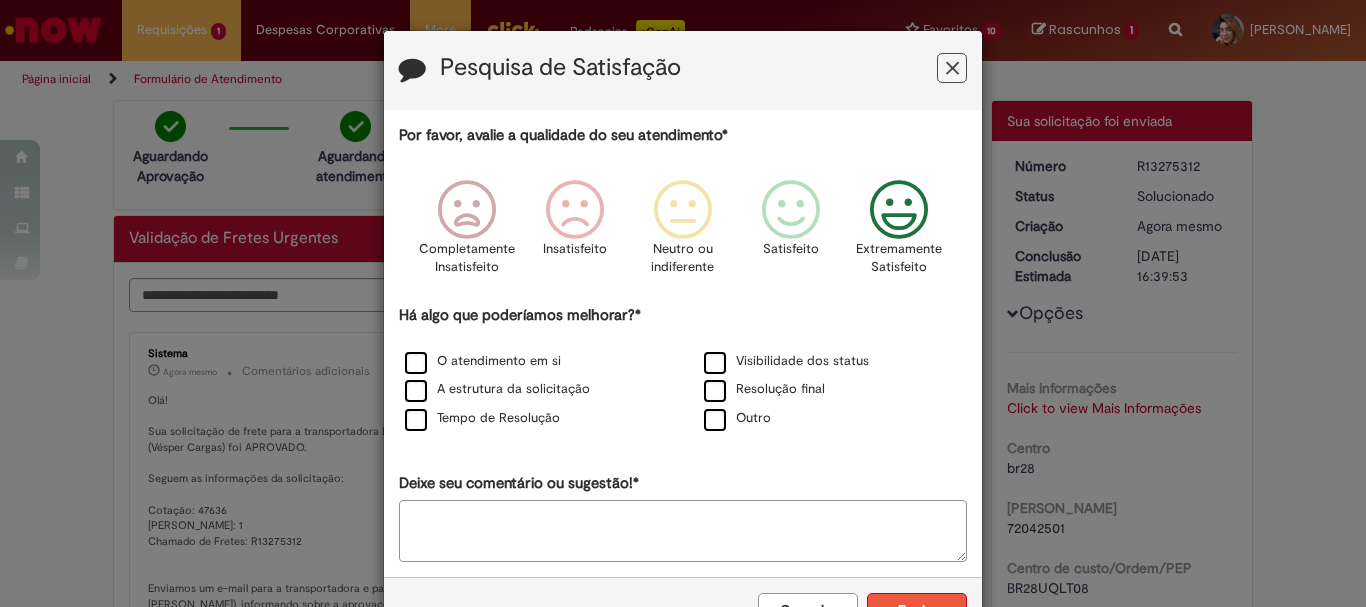click on "Enviar" at bounding box center [917, 610] 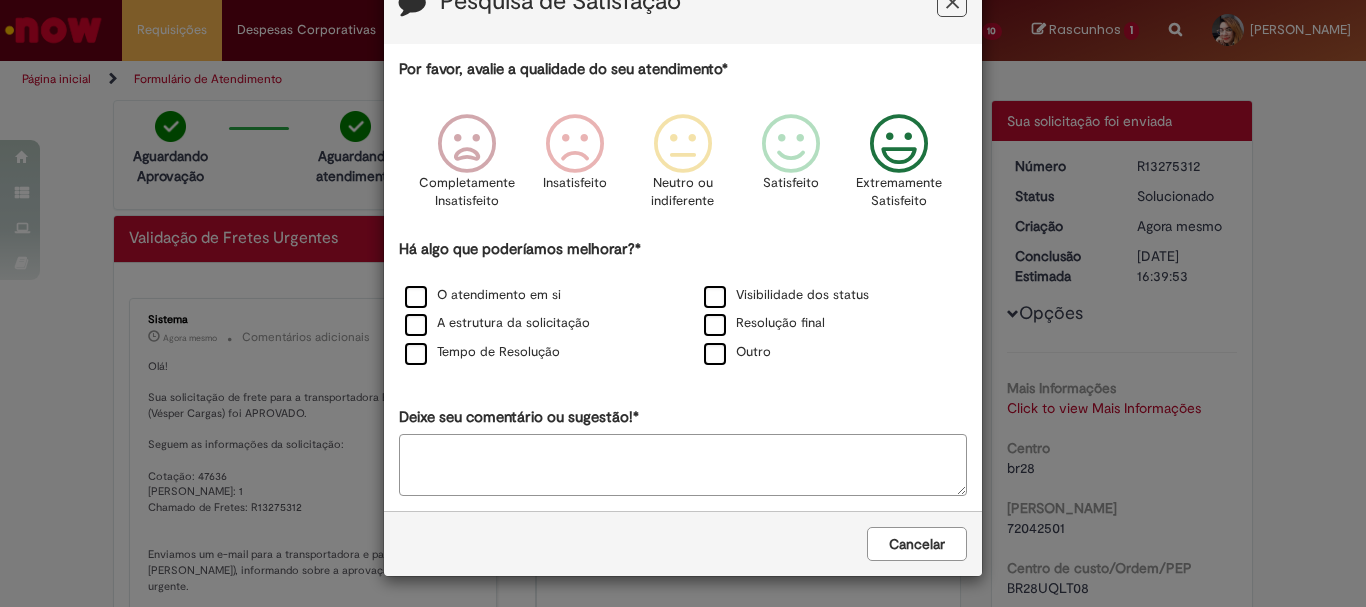 scroll, scrollTop: 0, scrollLeft: 0, axis: both 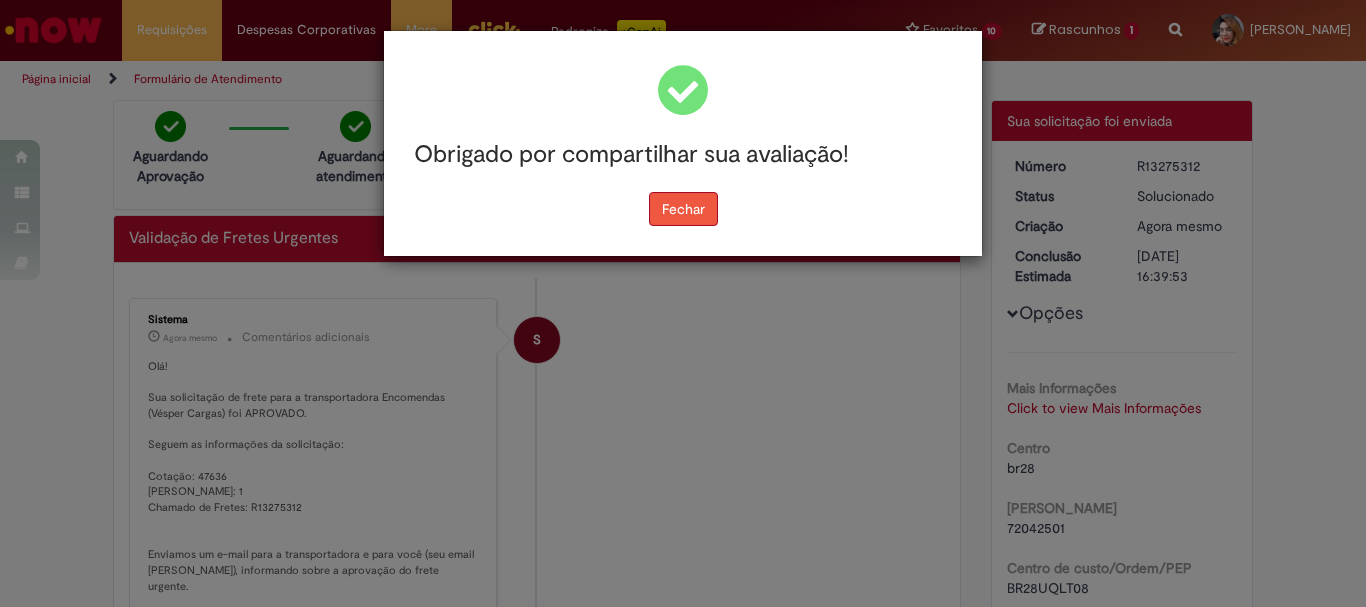 click on "Fechar" at bounding box center [683, 209] 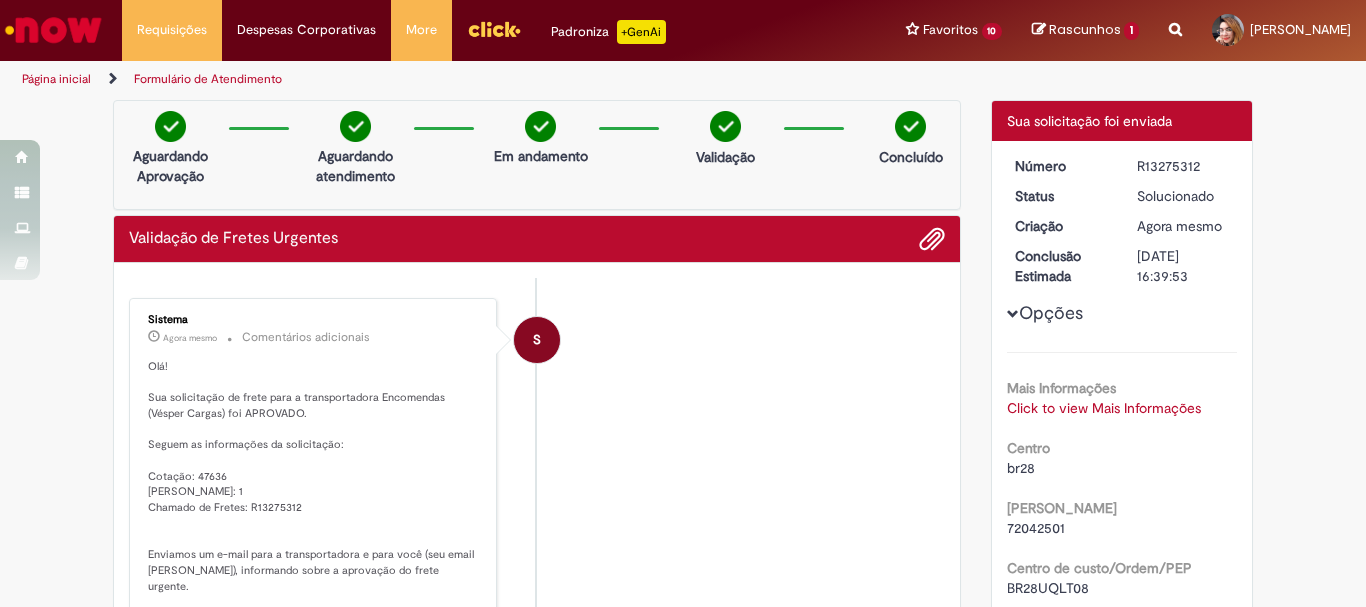 scroll, scrollTop: 100, scrollLeft: 0, axis: vertical 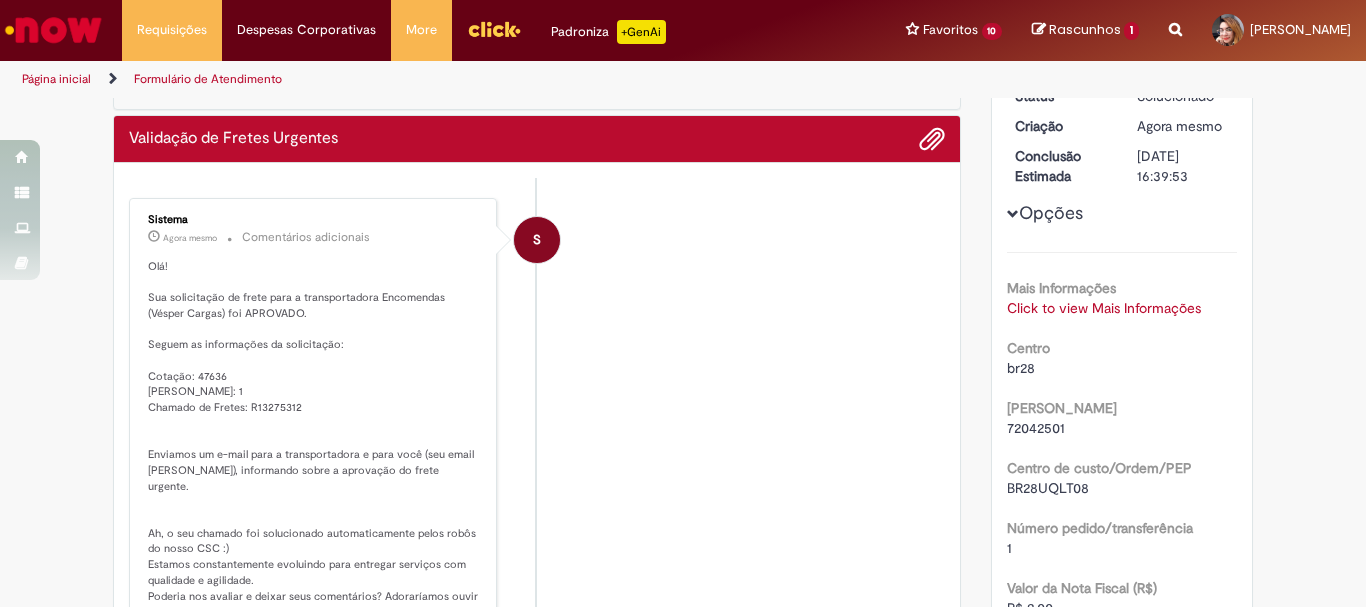 drag, startPoint x: 102, startPoint y: 210, endPoint x: 573, endPoint y: 465, distance: 535.59875 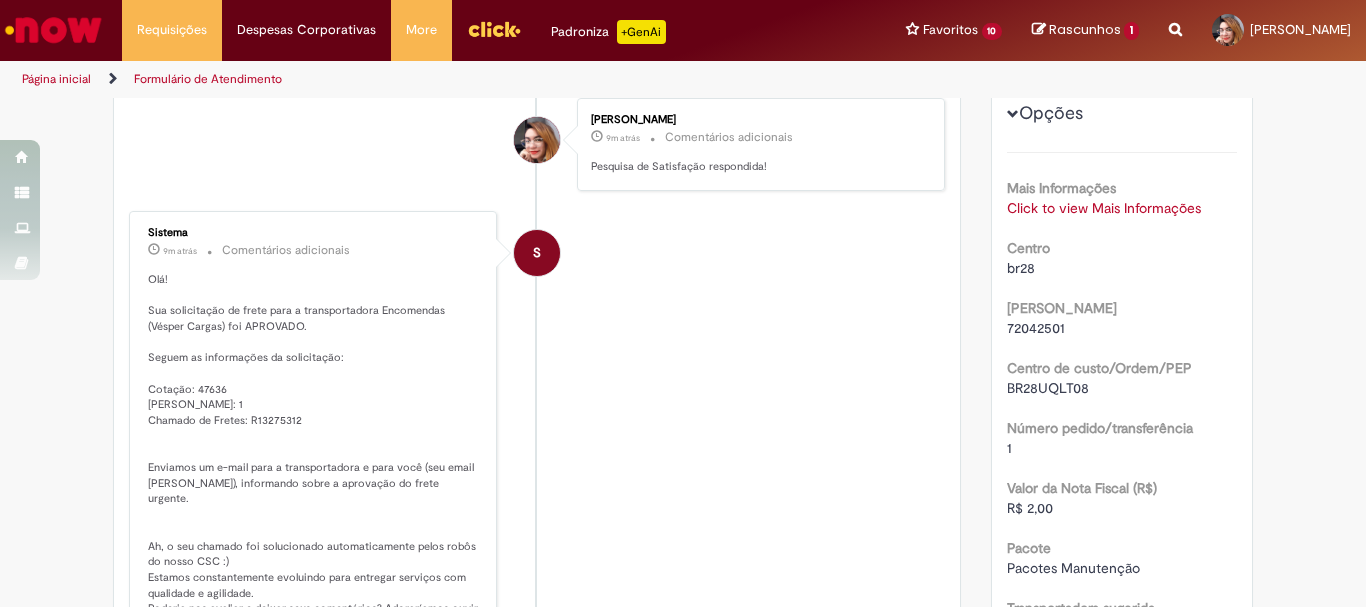 scroll, scrollTop: 0, scrollLeft: 0, axis: both 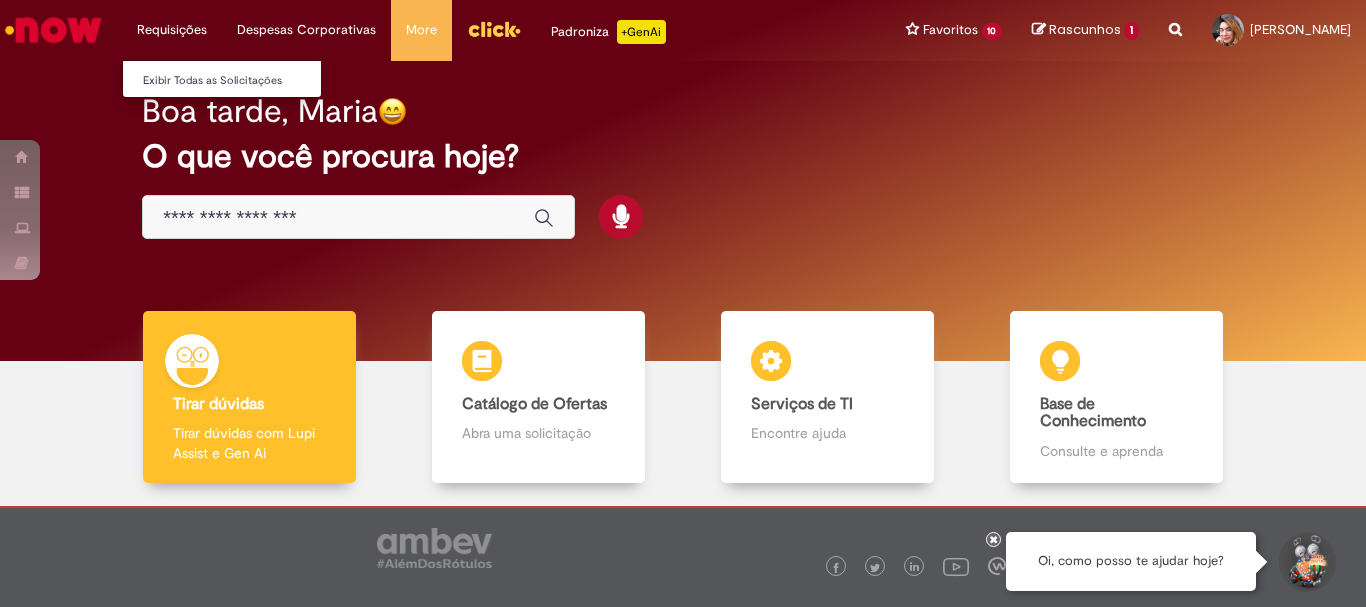 click on "Requisições
Exibir Todas as Solicitações" at bounding box center [172, 30] 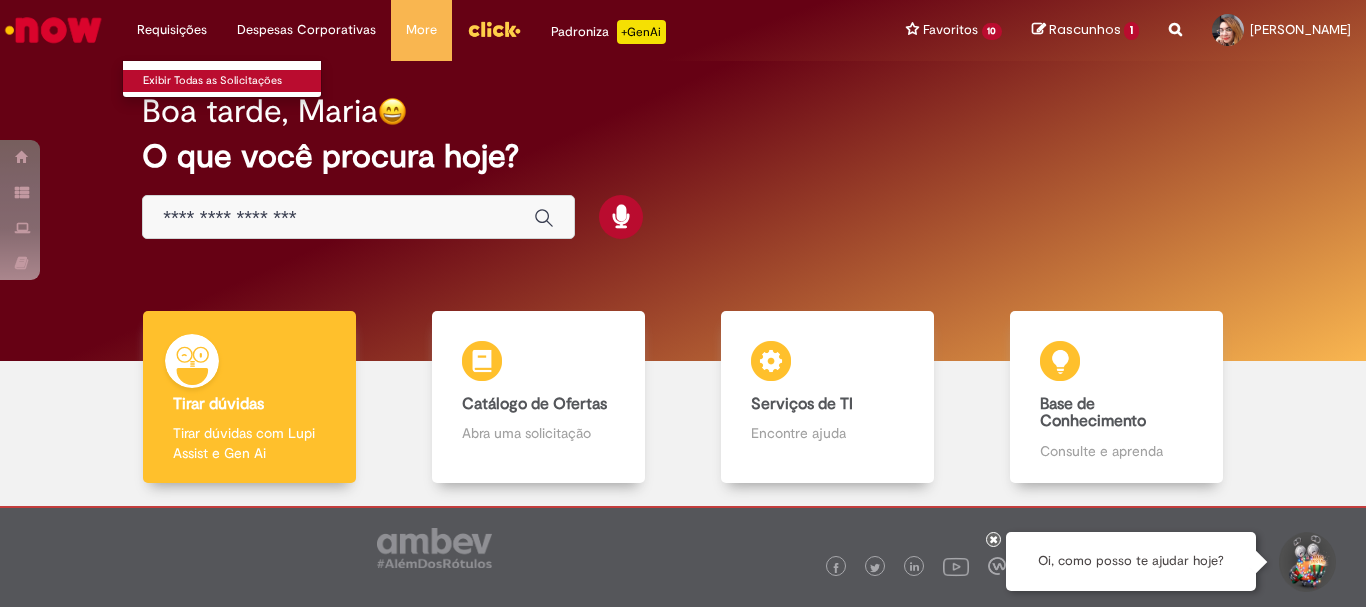 click on "Exibir Todas as Solicitações" at bounding box center [233, 81] 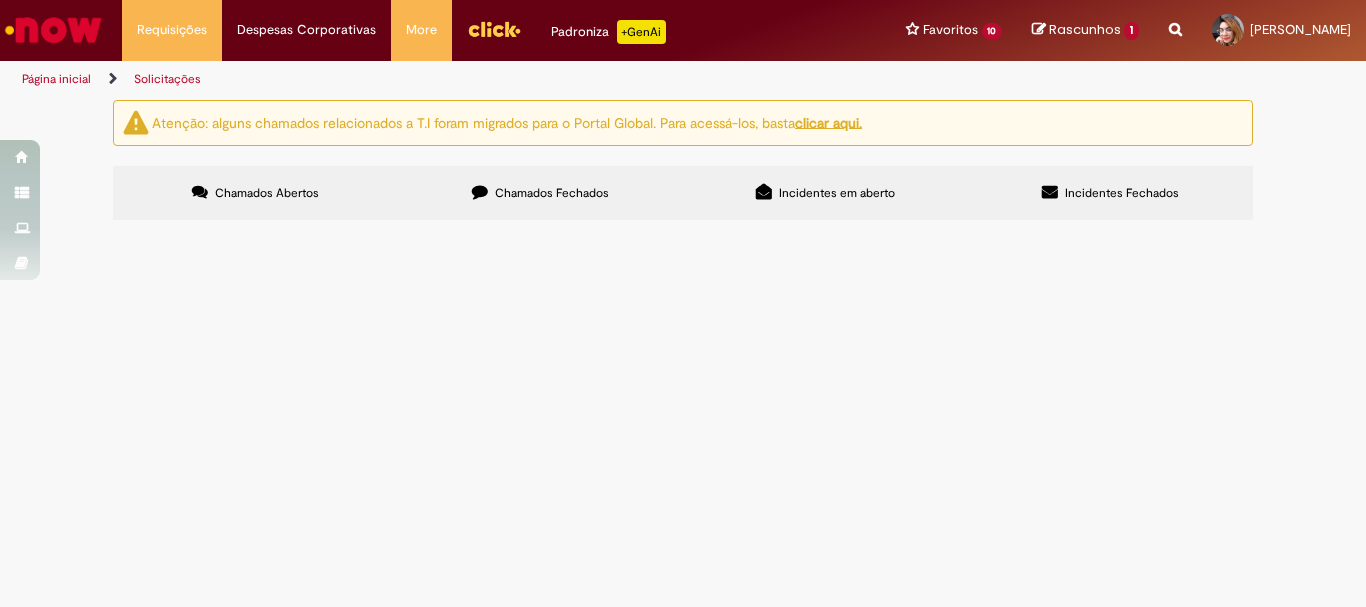 click on "Chamados Fechados" at bounding box center [540, 193] 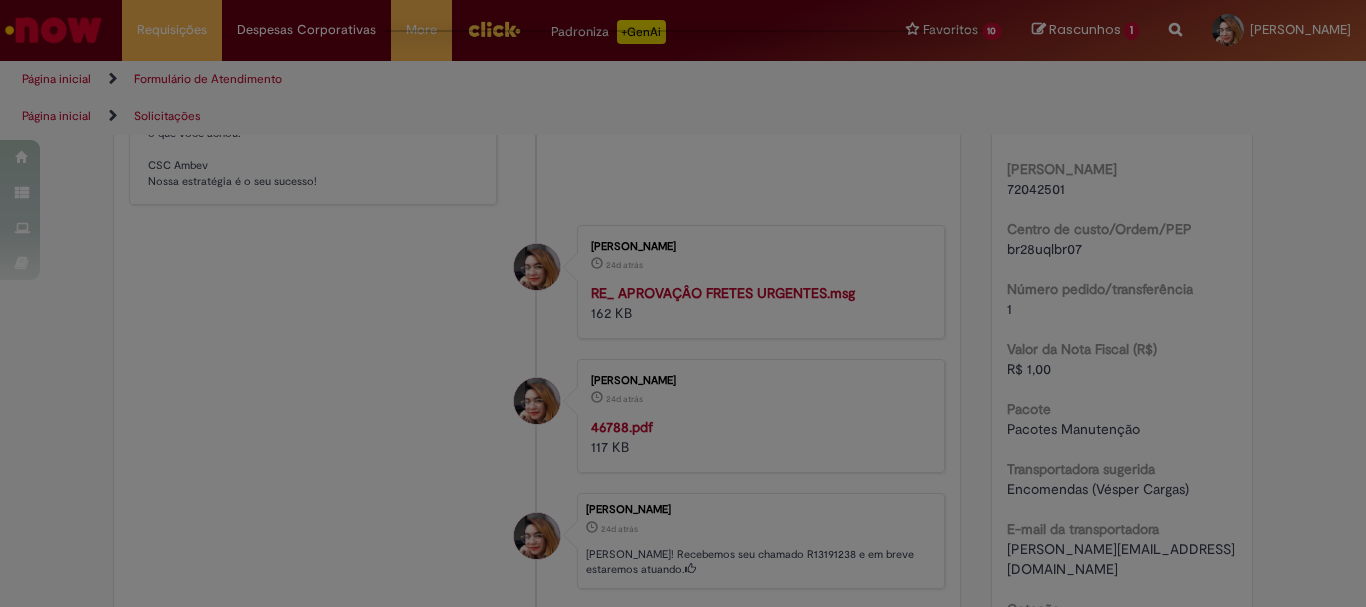 scroll, scrollTop: 0, scrollLeft: 0, axis: both 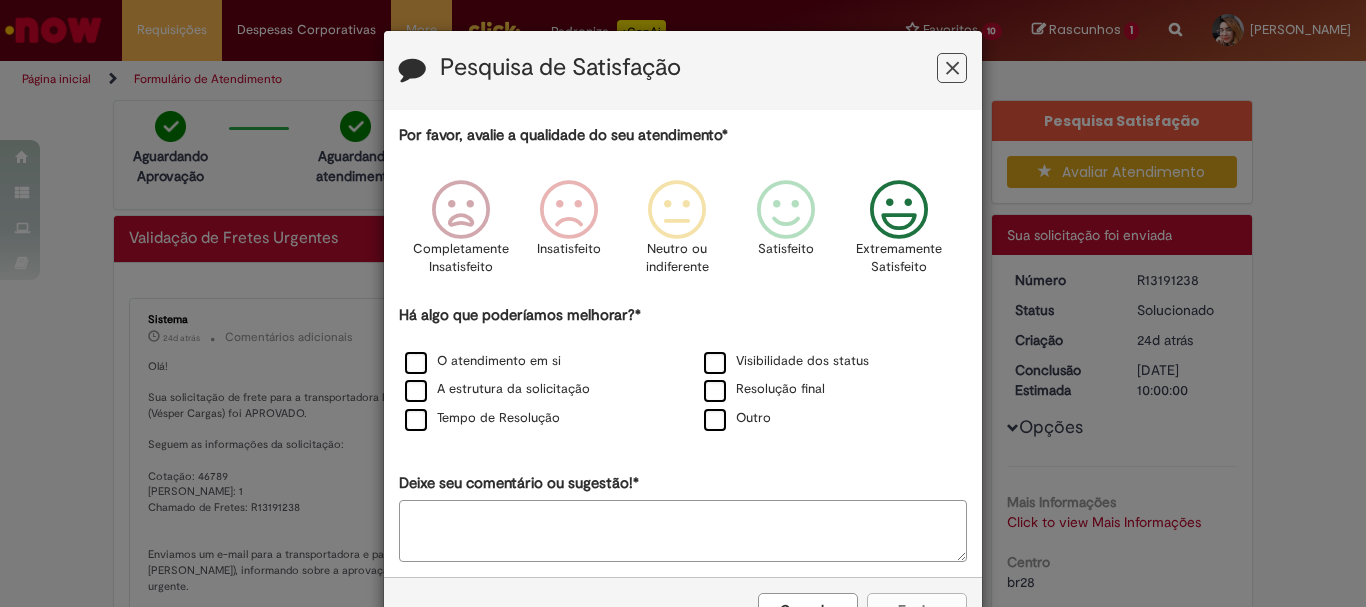 click at bounding box center (899, 210) 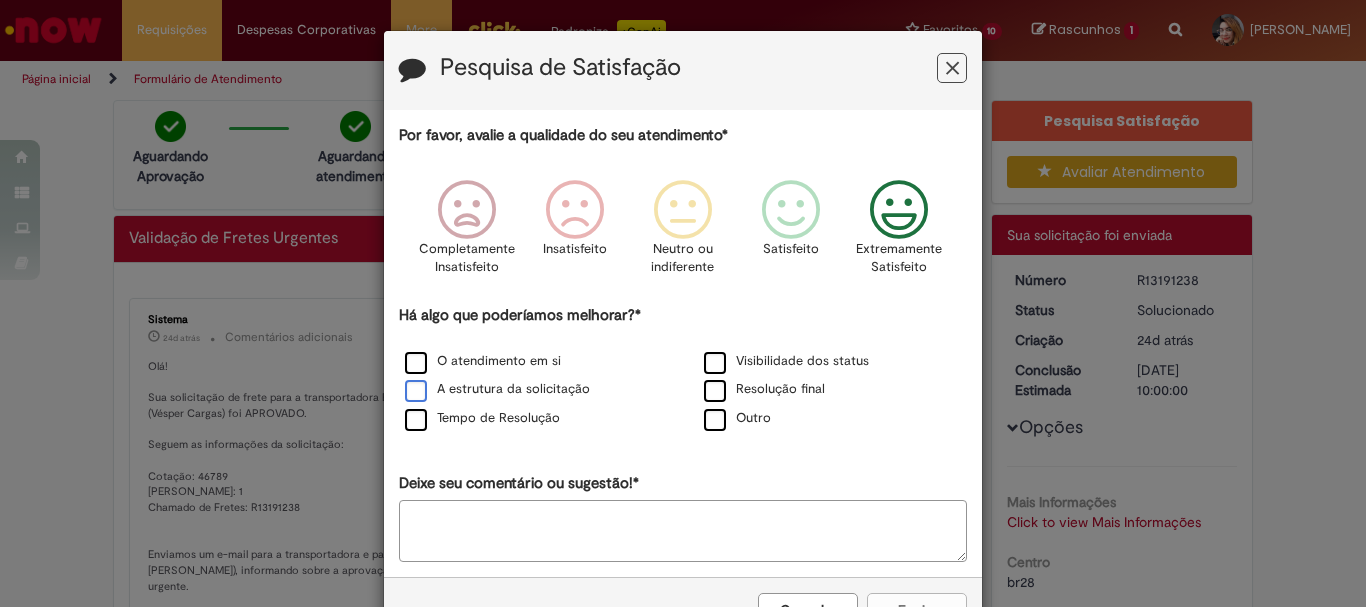 click on "A estrutura da solicitação" at bounding box center [497, 389] 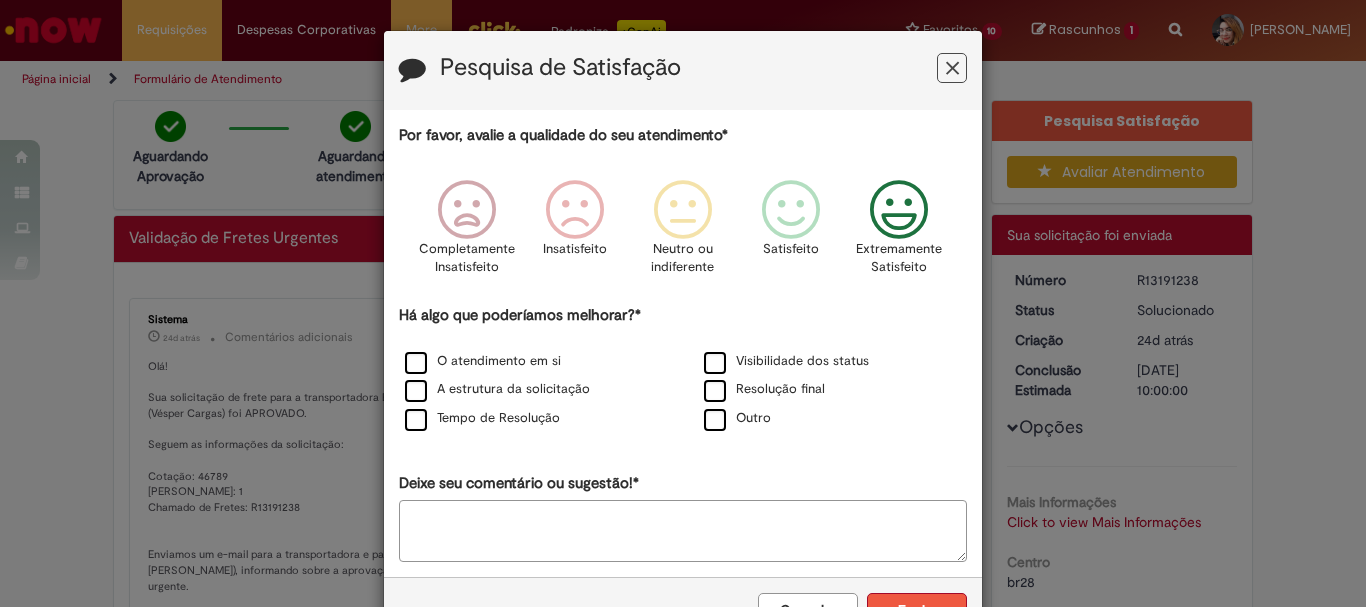 click on "Enviar" at bounding box center [917, 610] 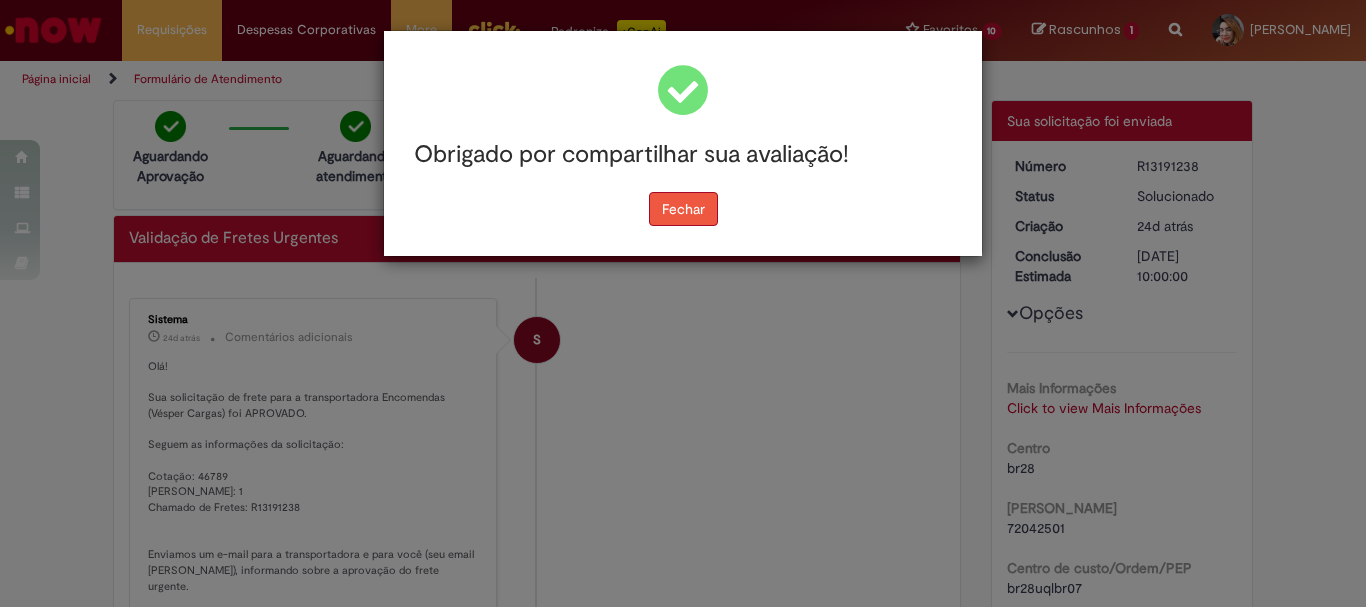 click on "Fechar" at bounding box center [683, 209] 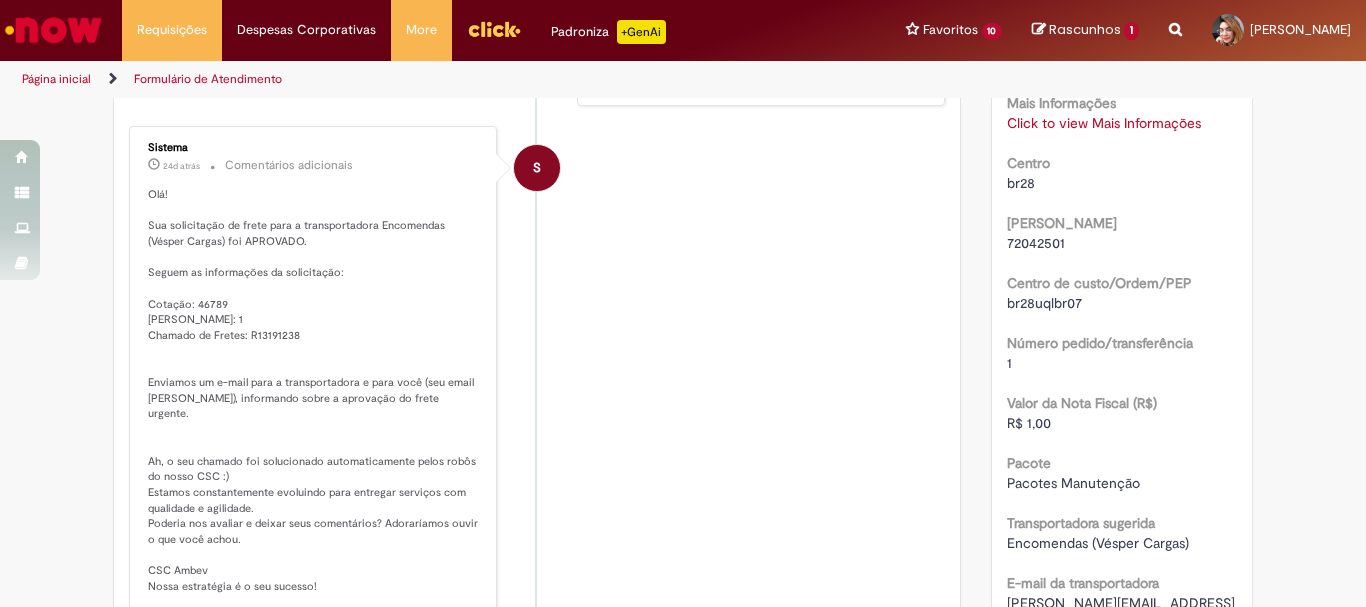 scroll, scrollTop: 85, scrollLeft: 0, axis: vertical 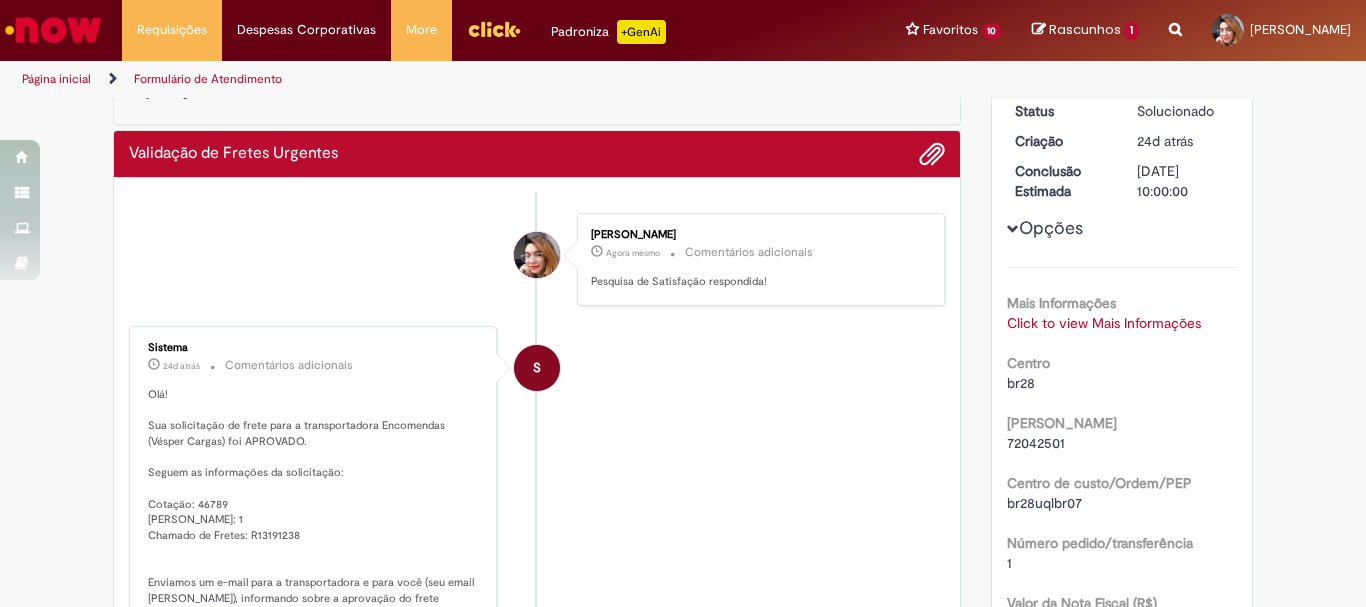 click on "Click to view Mais Informações" at bounding box center (1104, 323) 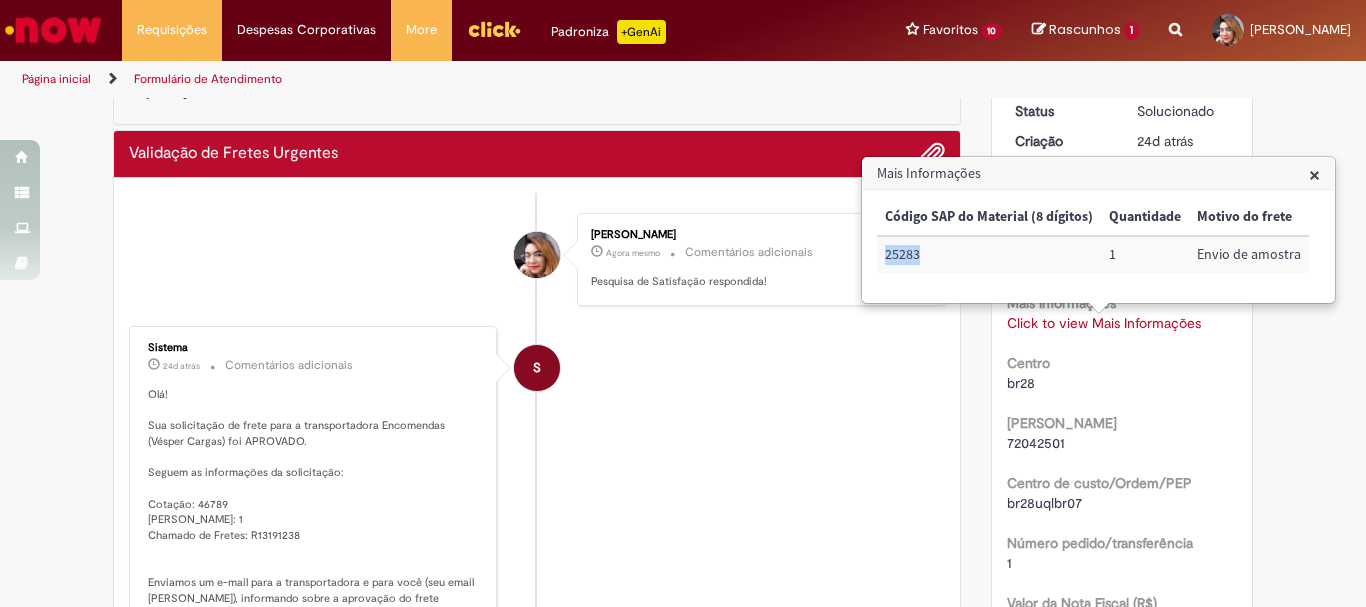 drag, startPoint x: 925, startPoint y: 258, endPoint x: 883, endPoint y: 264, distance: 42.426407 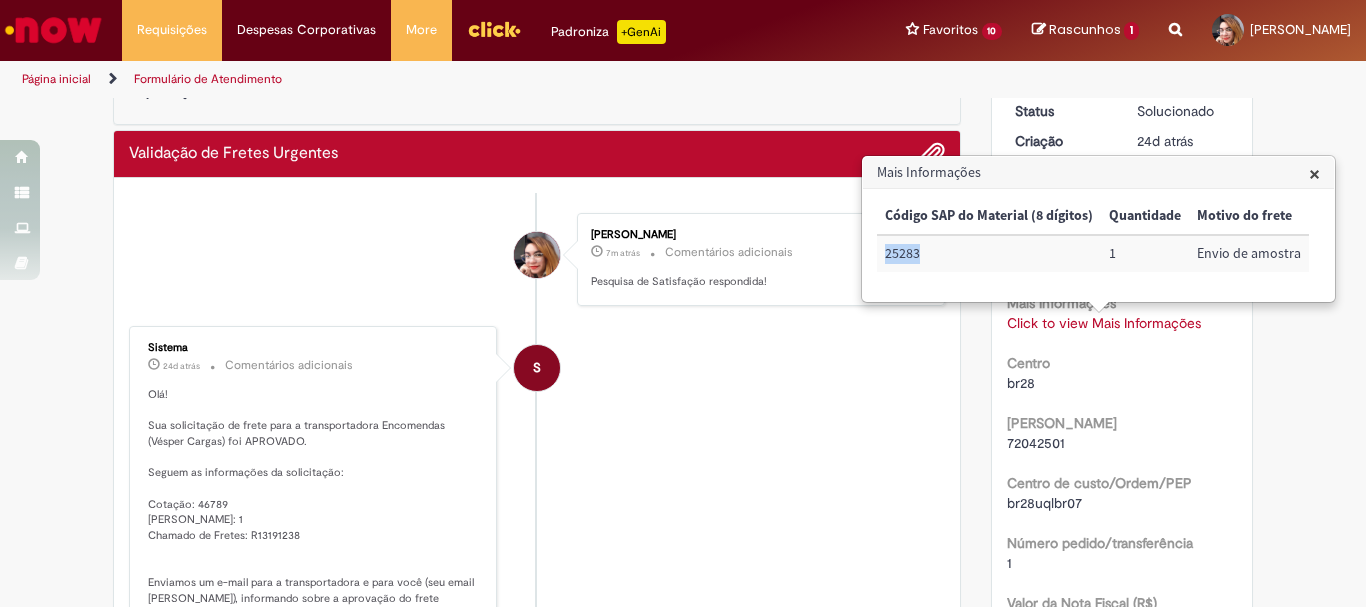 click on "×" at bounding box center (1314, 173) 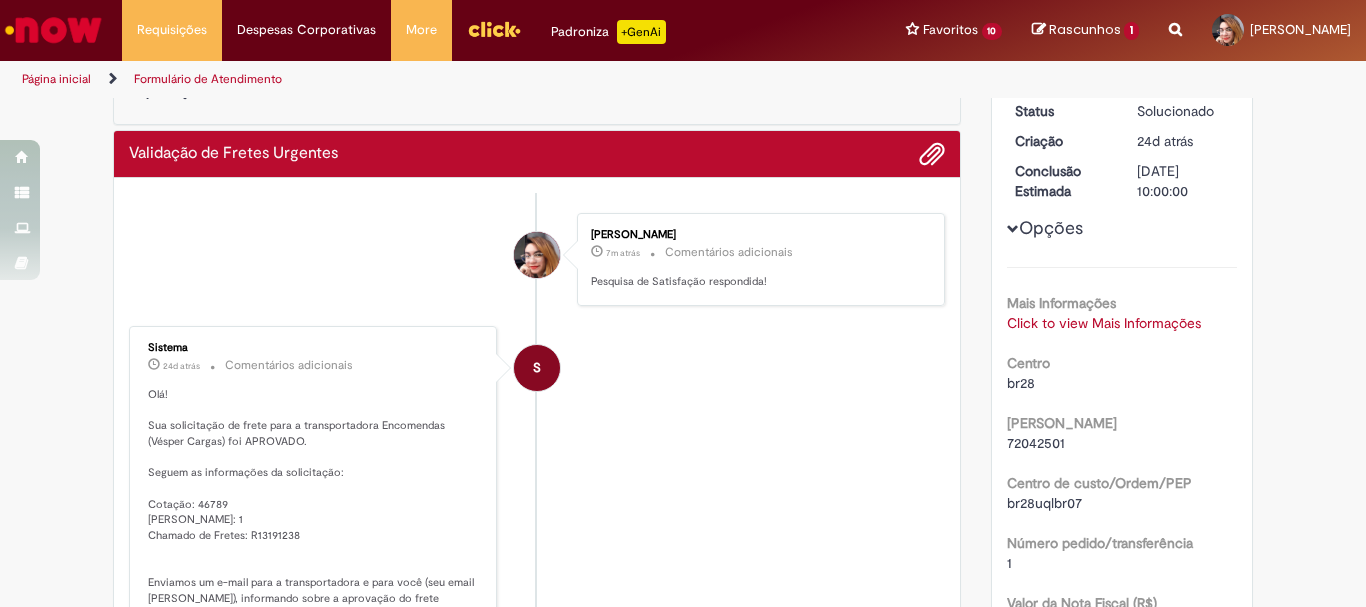 click on "Página inicial" at bounding box center [56, 79] 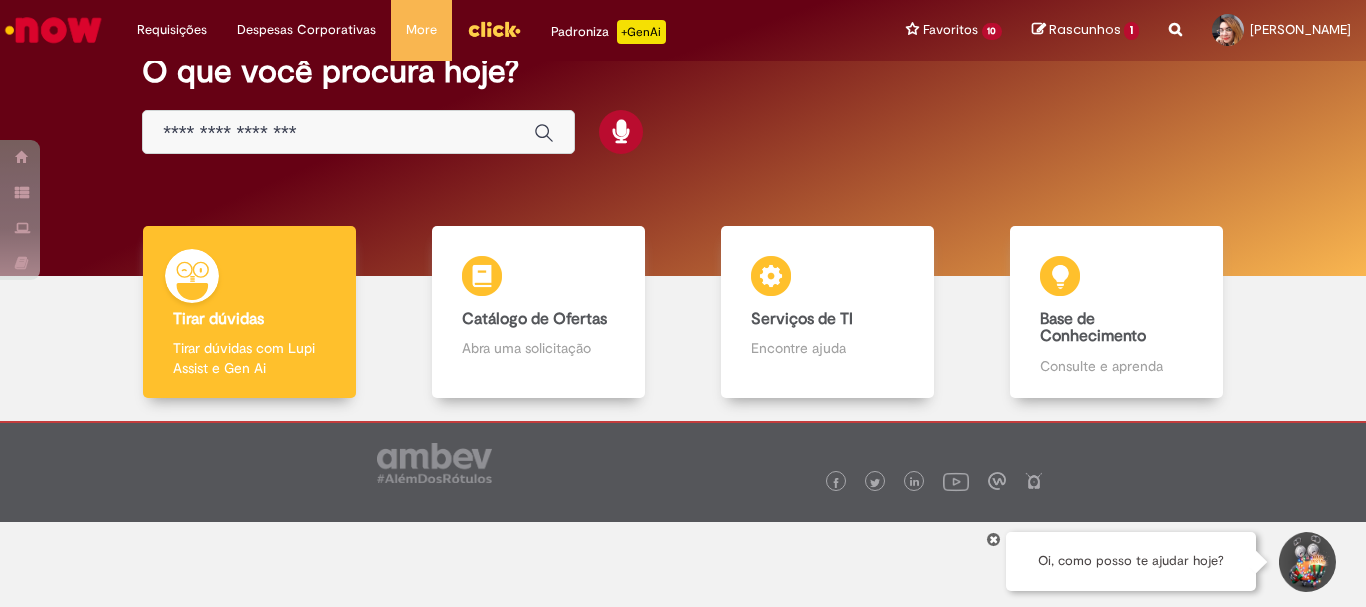 scroll, scrollTop: 0, scrollLeft: 0, axis: both 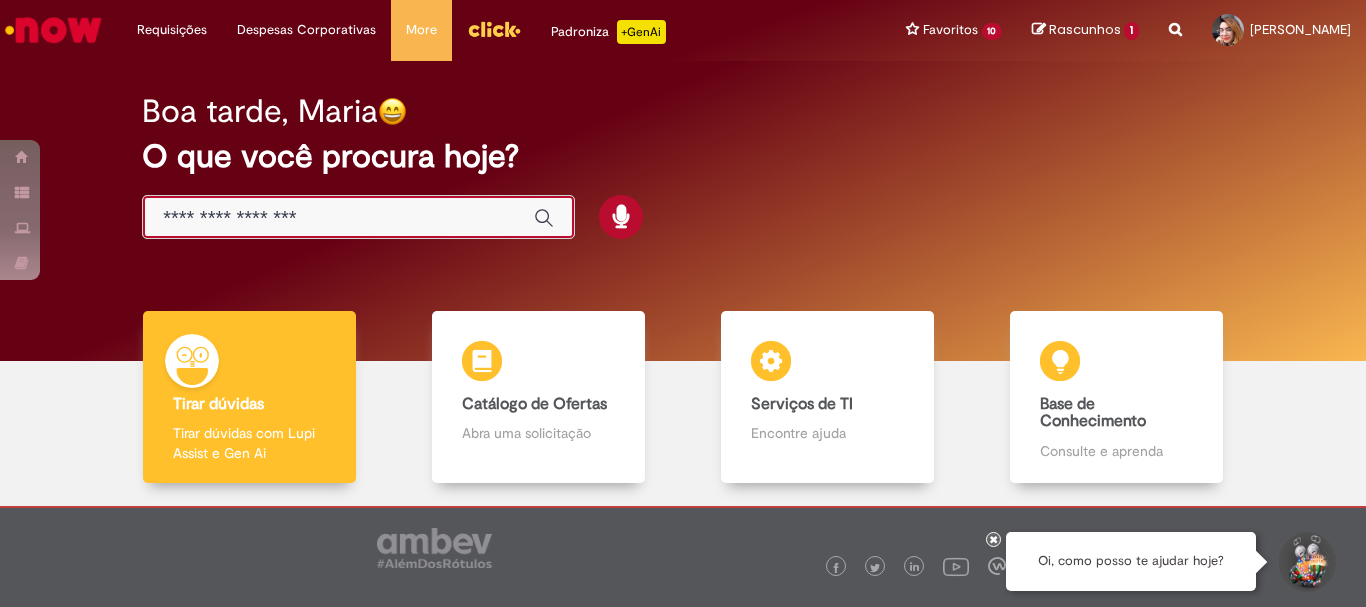 click at bounding box center [338, 218] 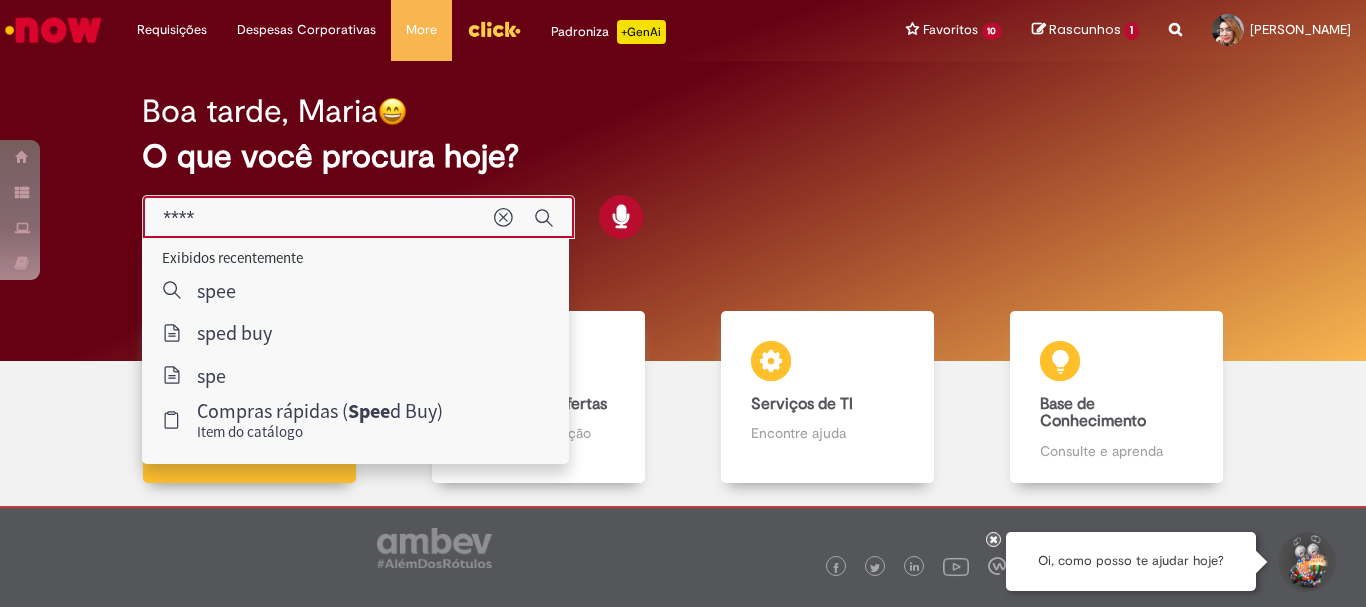 type on "*****" 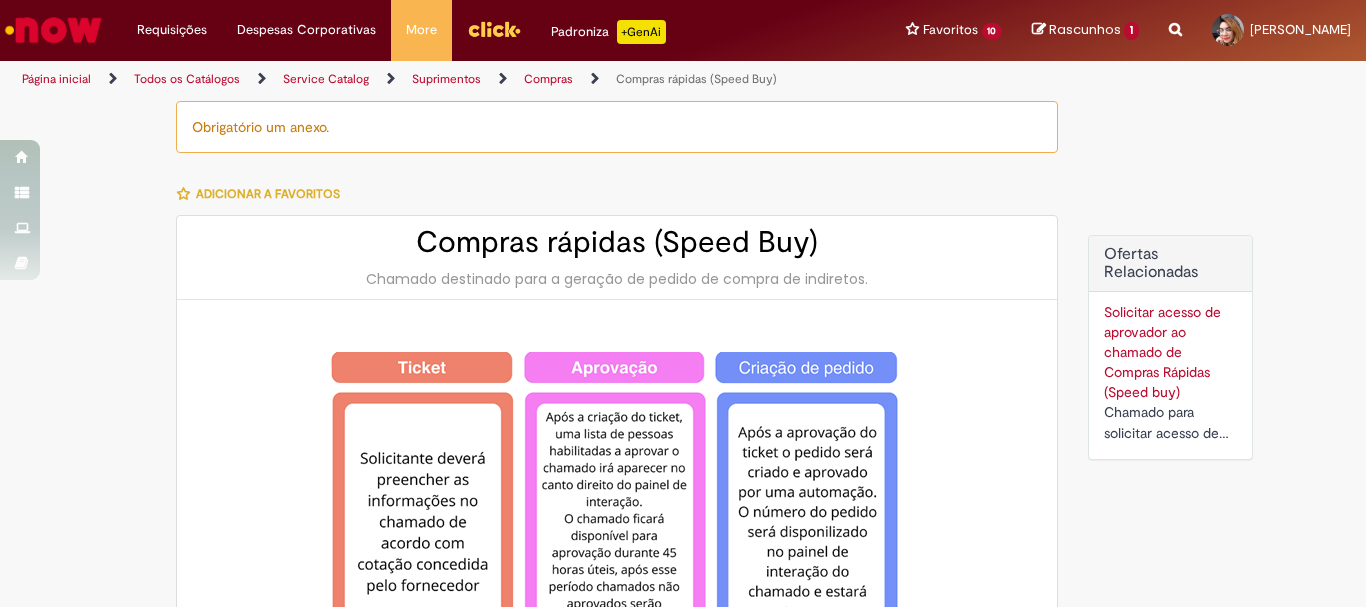 type on "********" 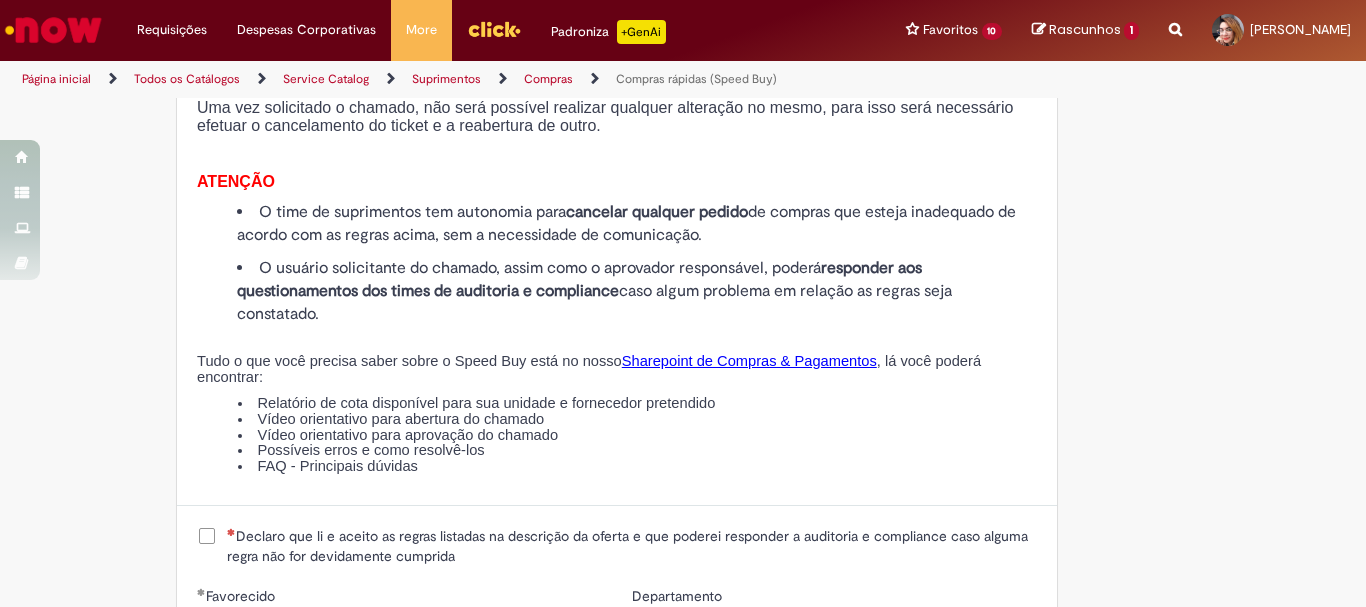 scroll, scrollTop: 2300, scrollLeft: 0, axis: vertical 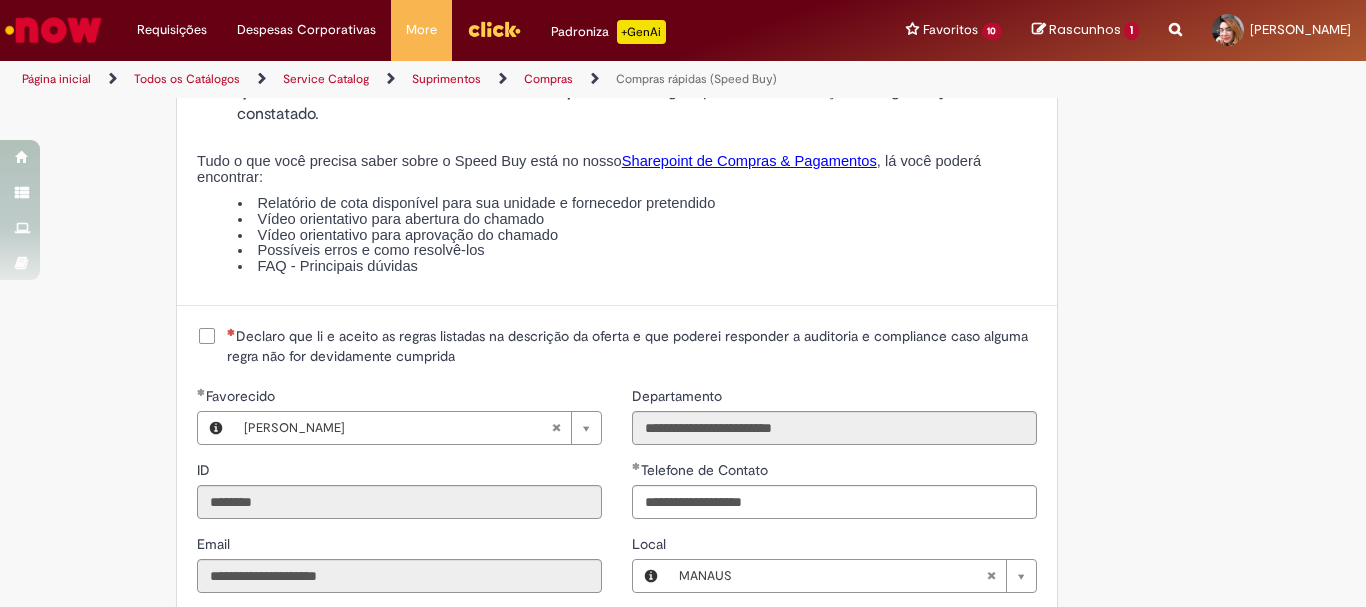 click on "Declaro que li e aceito as regras listadas na descrição da oferta e que poderei responder a auditoria e compliance caso alguma regra não for devidamente cumprida" at bounding box center [632, 346] 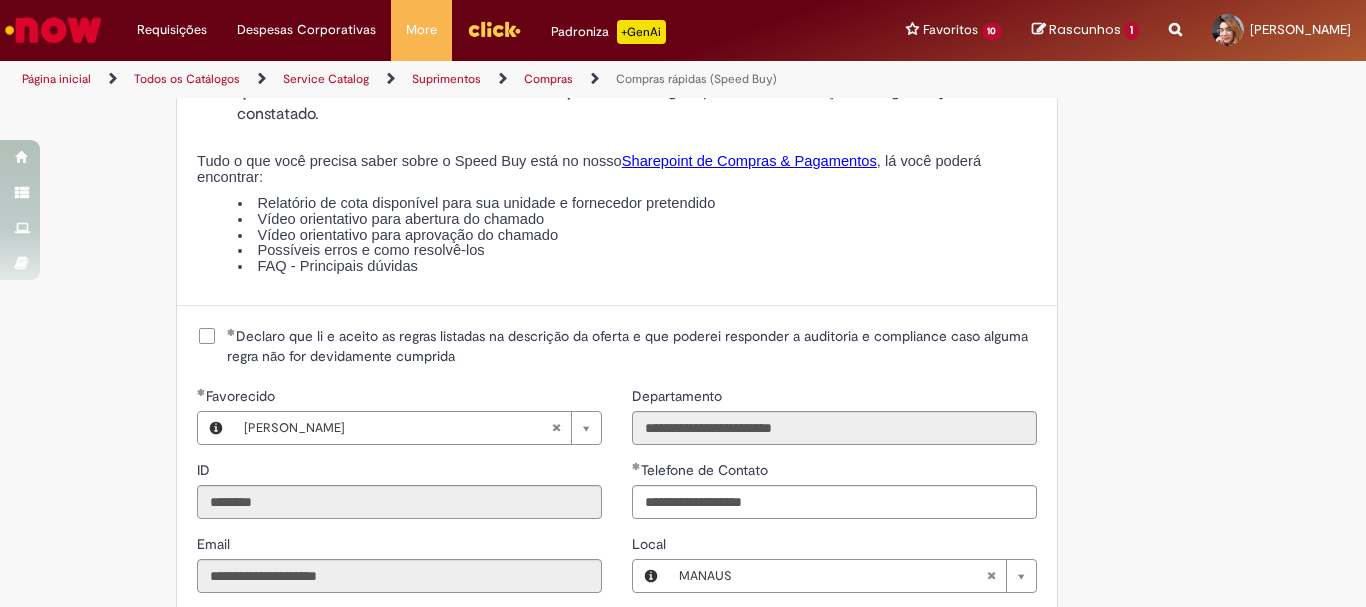 scroll, scrollTop: 2700, scrollLeft: 0, axis: vertical 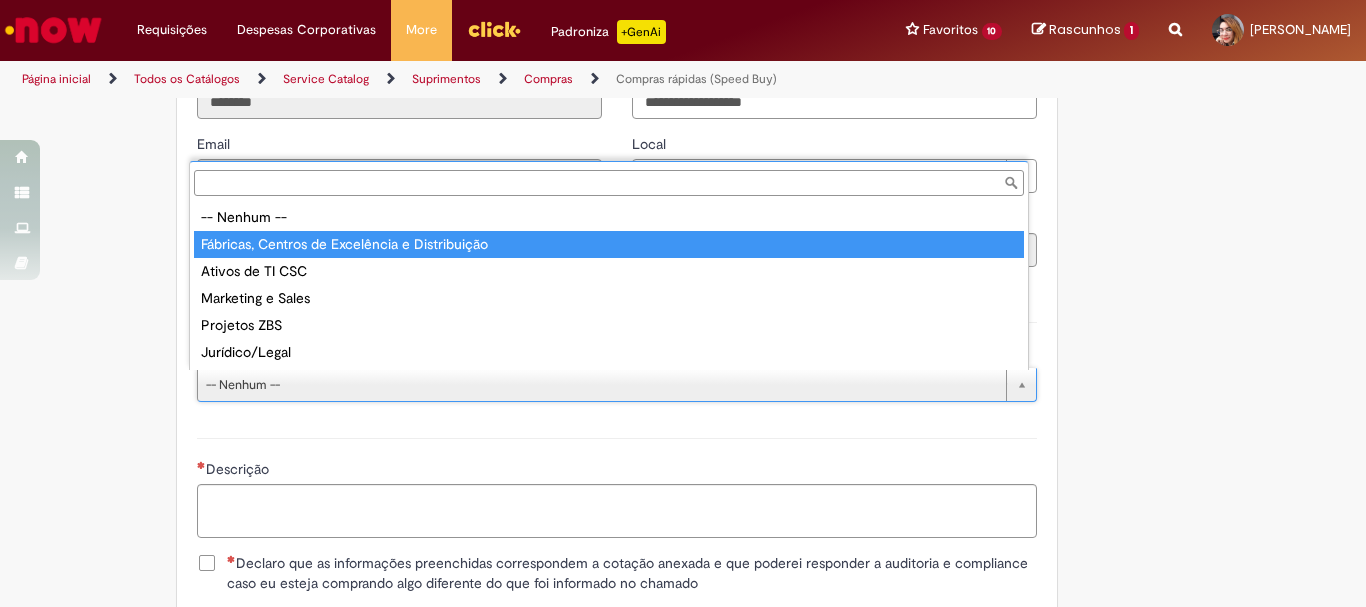 type on "**********" 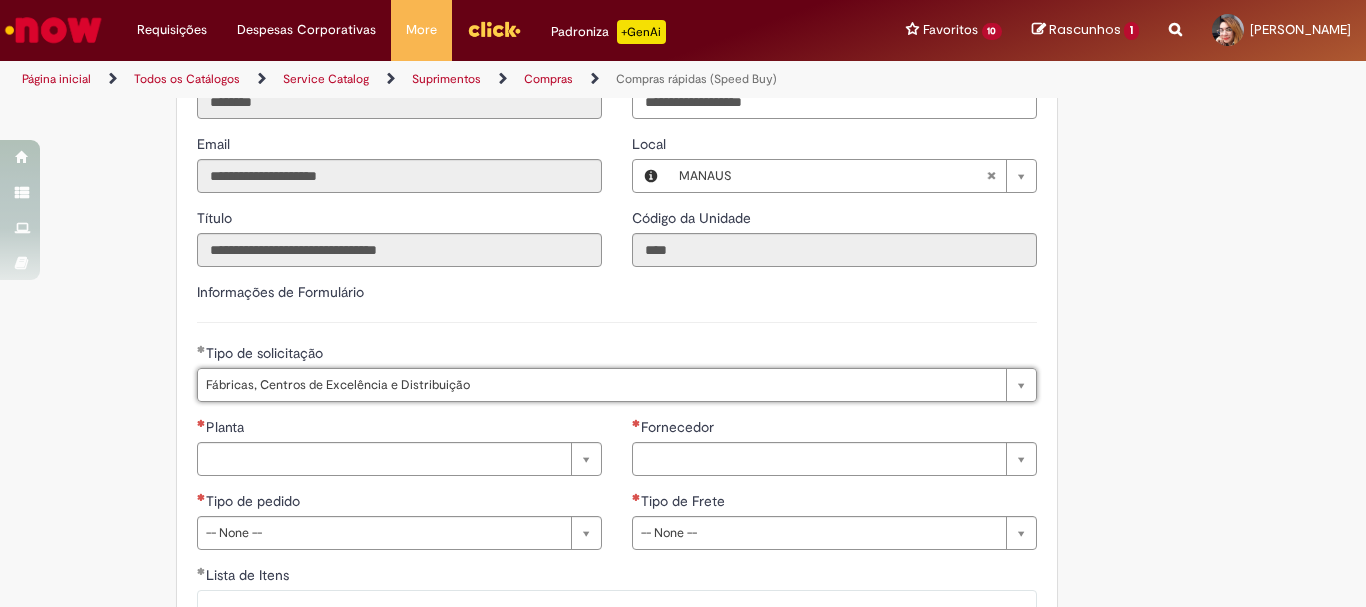scroll, scrollTop: 3000, scrollLeft: 0, axis: vertical 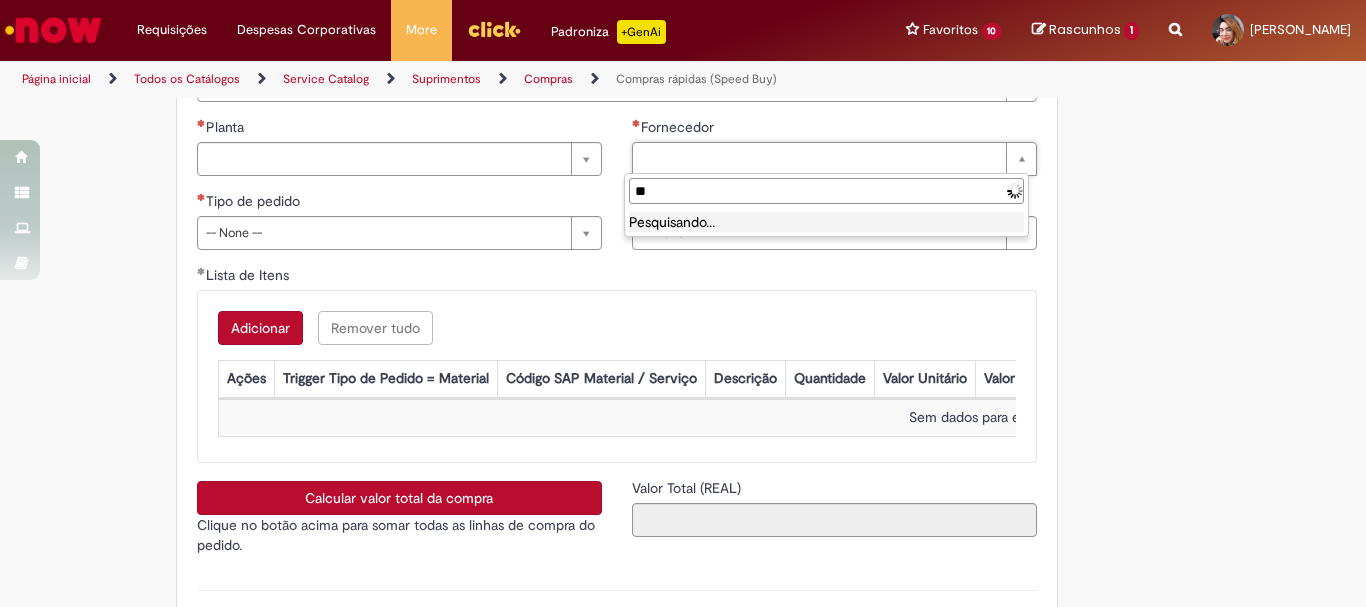 type on "*" 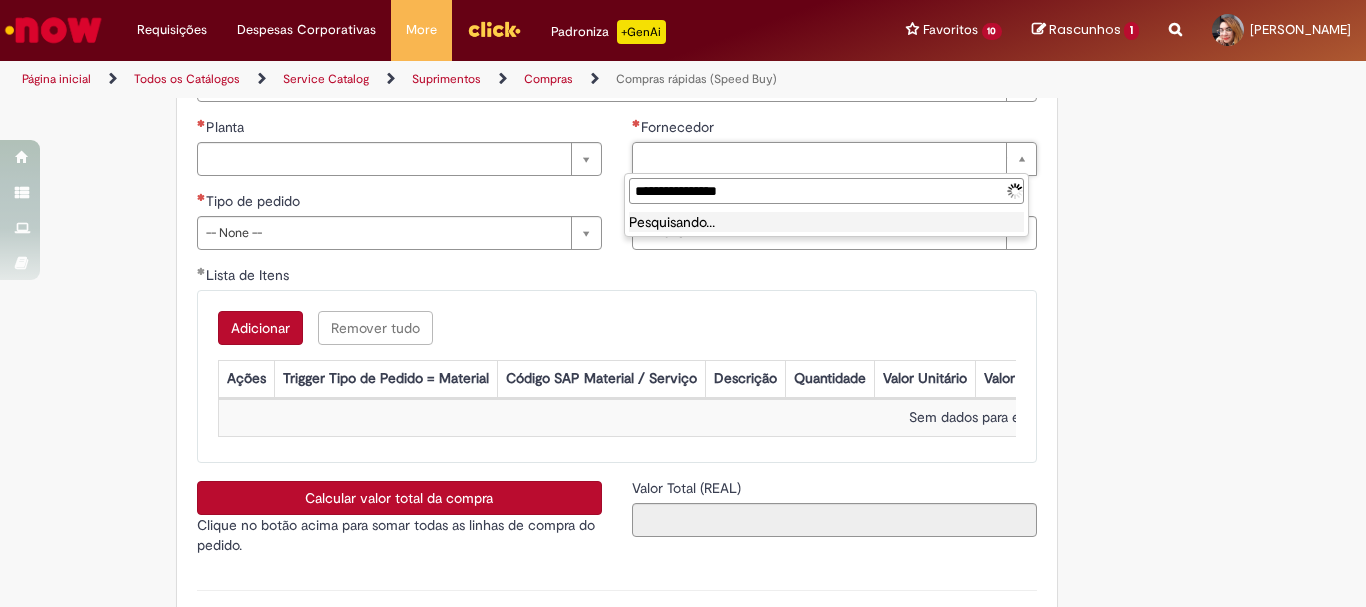 type on "**********" 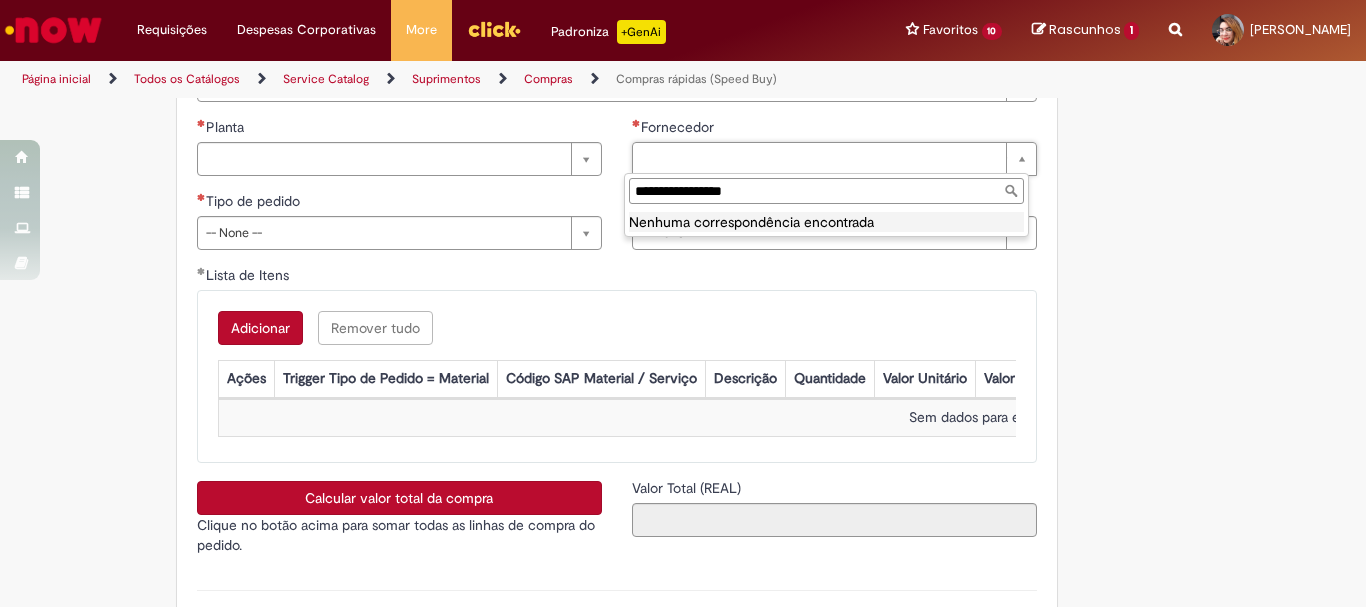 drag, startPoint x: 775, startPoint y: 185, endPoint x: 623, endPoint y: 201, distance: 152.83978 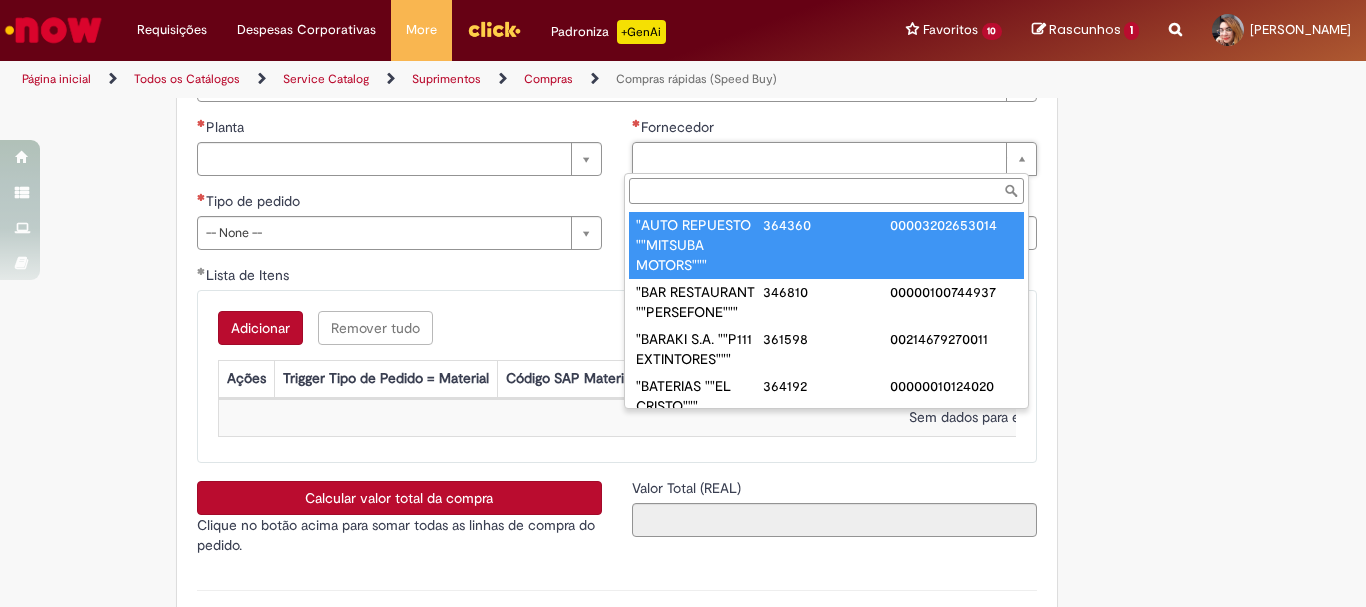 paste on "**********" 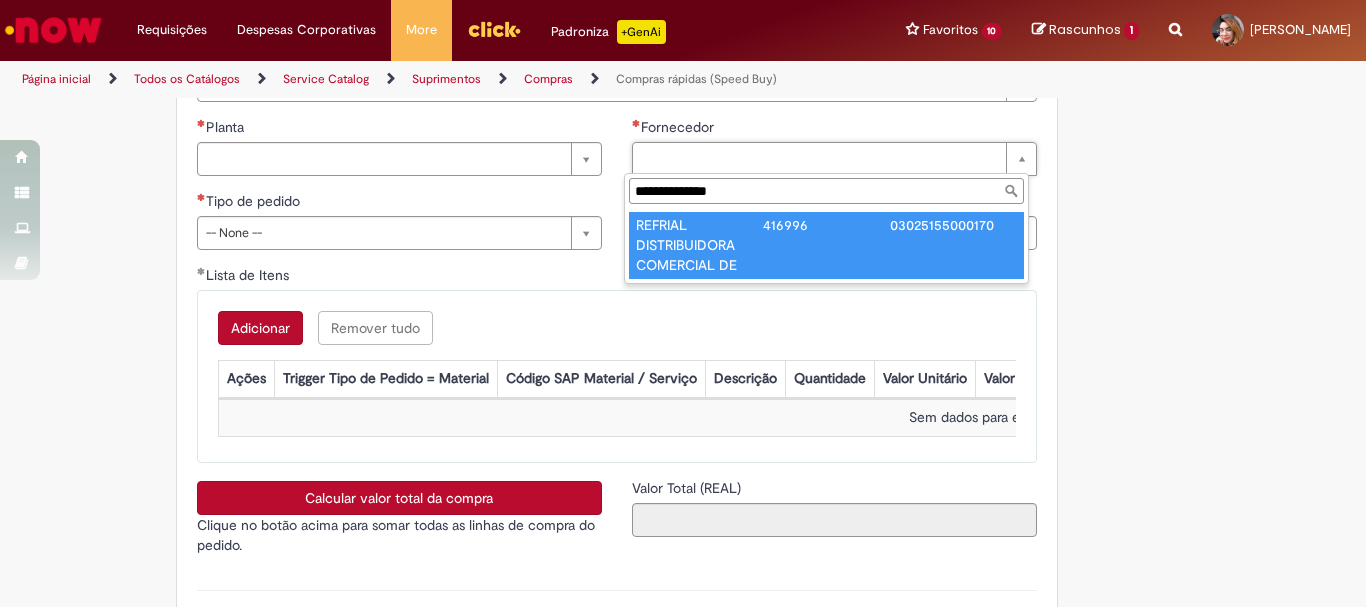 scroll, scrollTop: 0, scrollLeft: 0, axis: both 